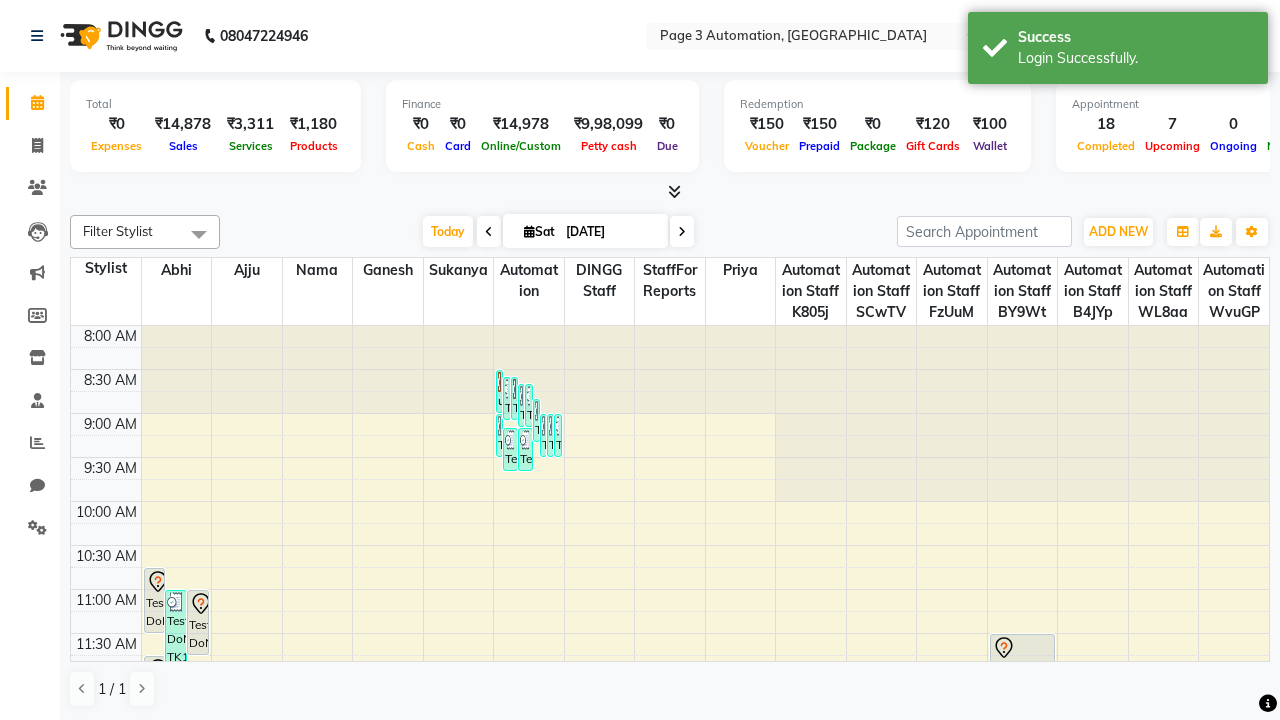 scroll, scrollTop: 0, scrollLeft: 0, axis: both 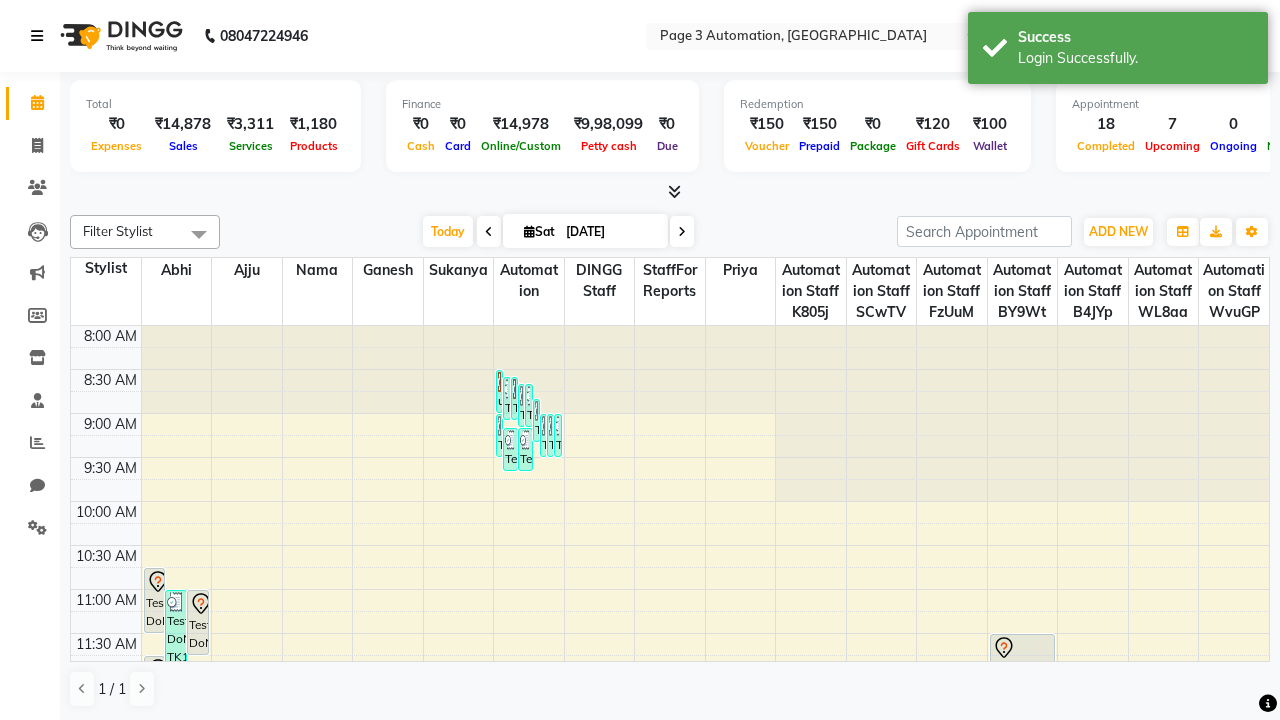 click at bounding box center [37, 36] 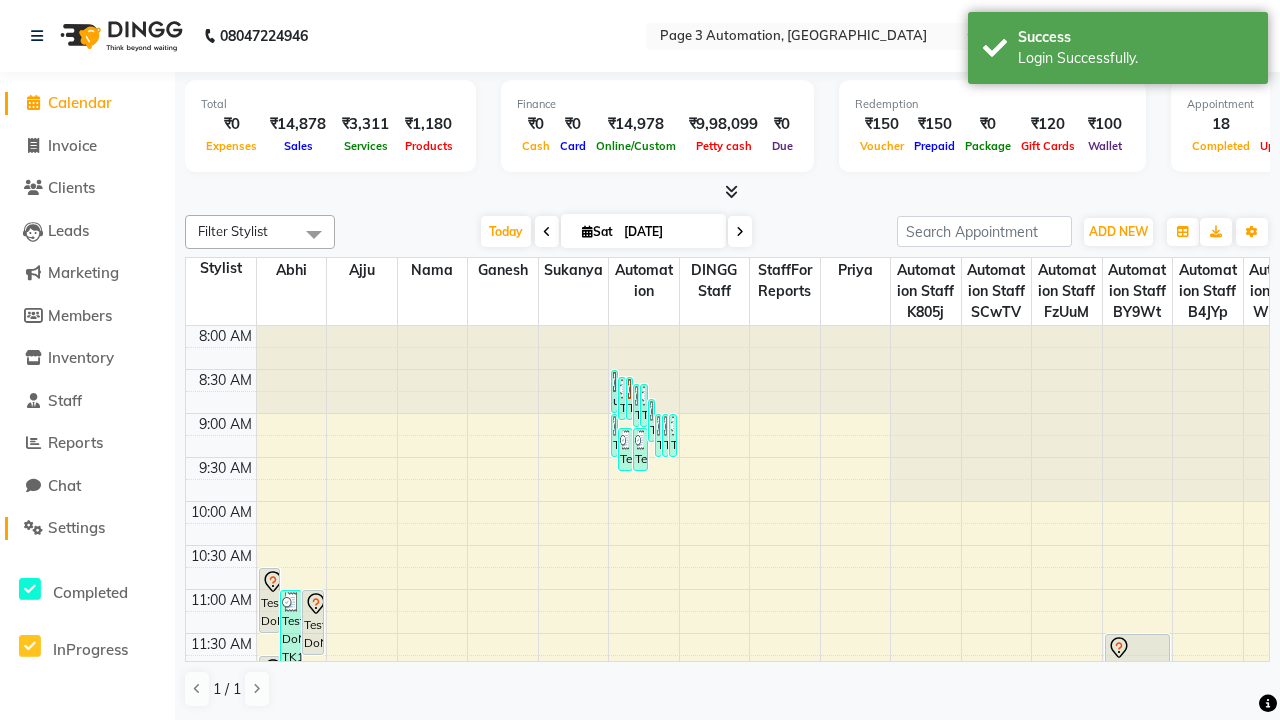 click on "Settings" 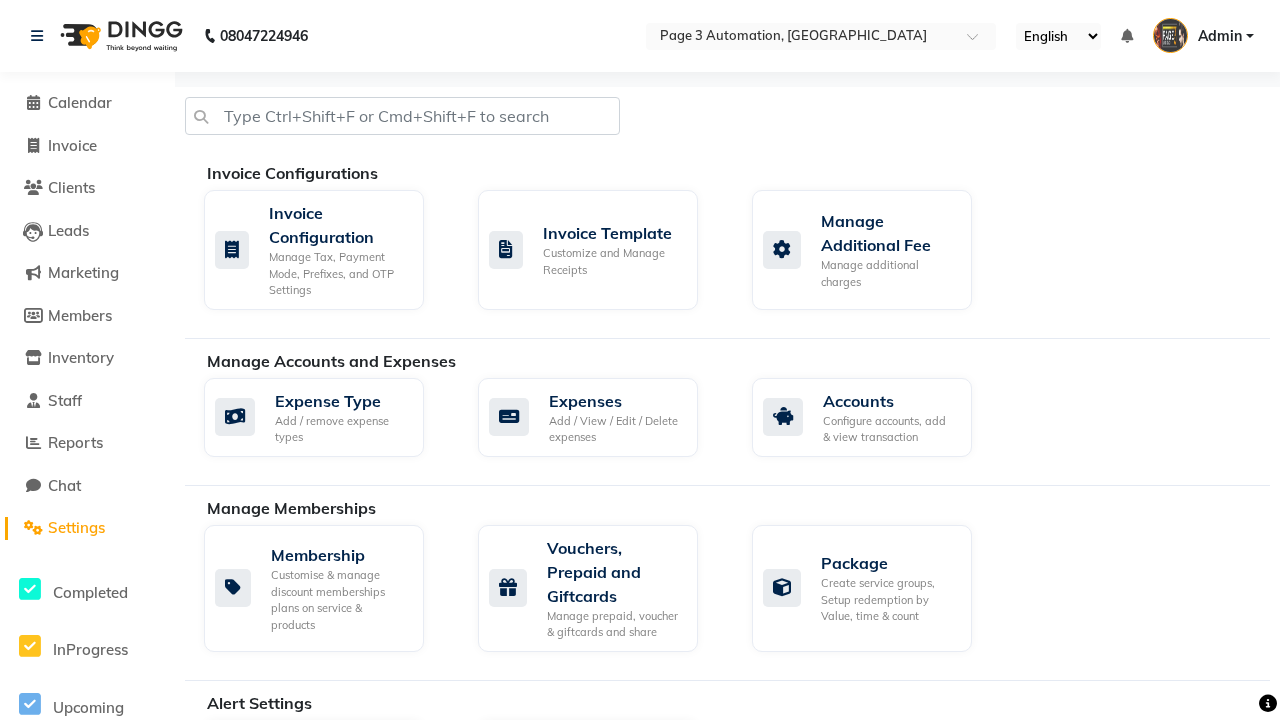 click on "Business Hours" 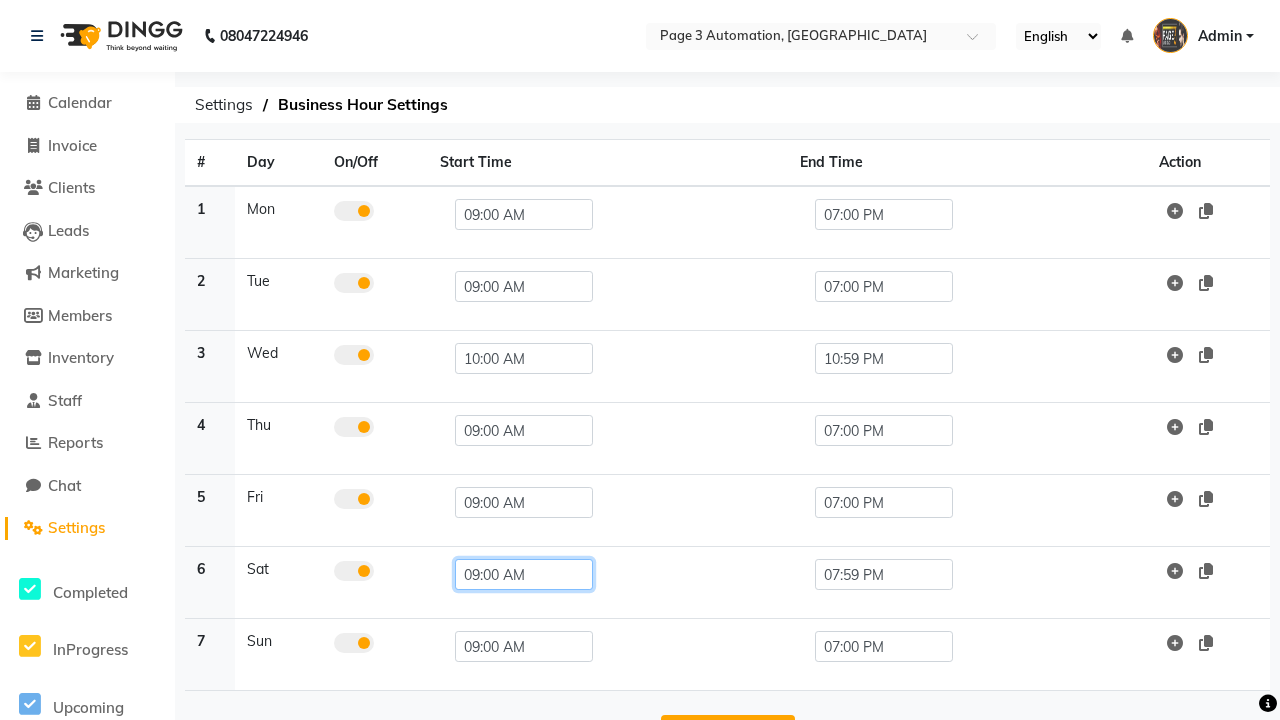 click on "09:00 AM" 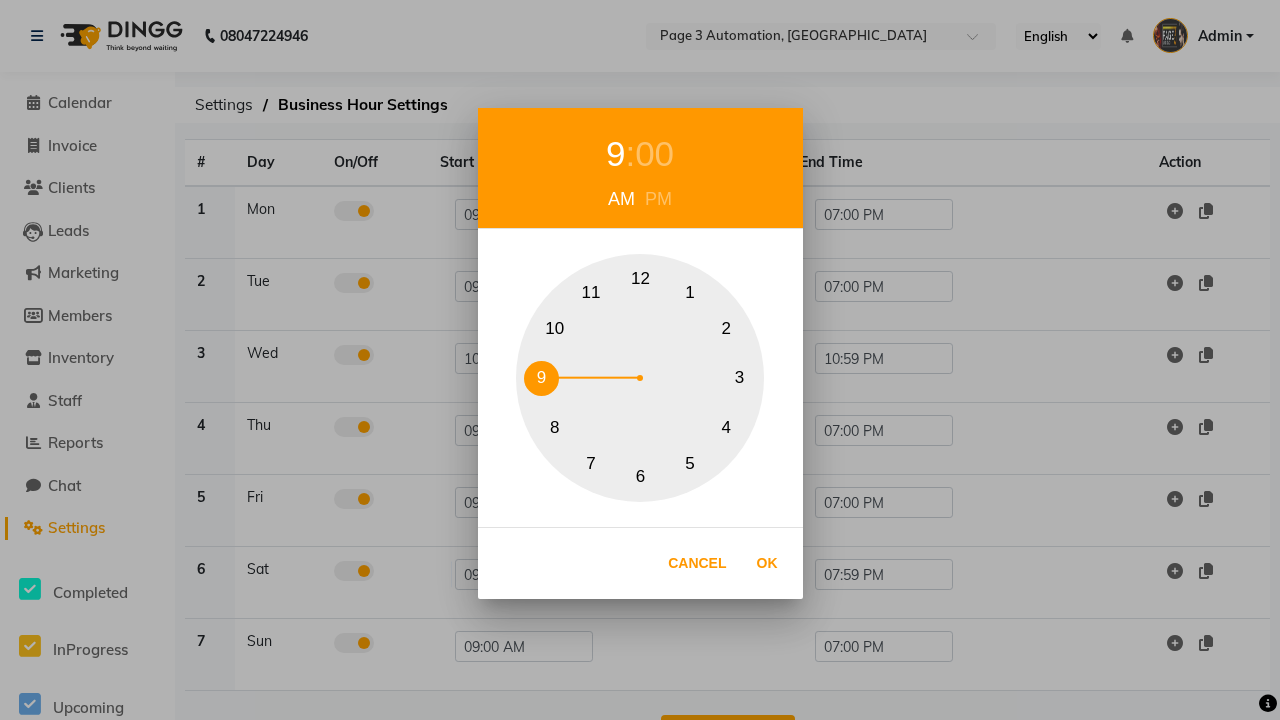 click on "10" at bounding box center [554, 328] 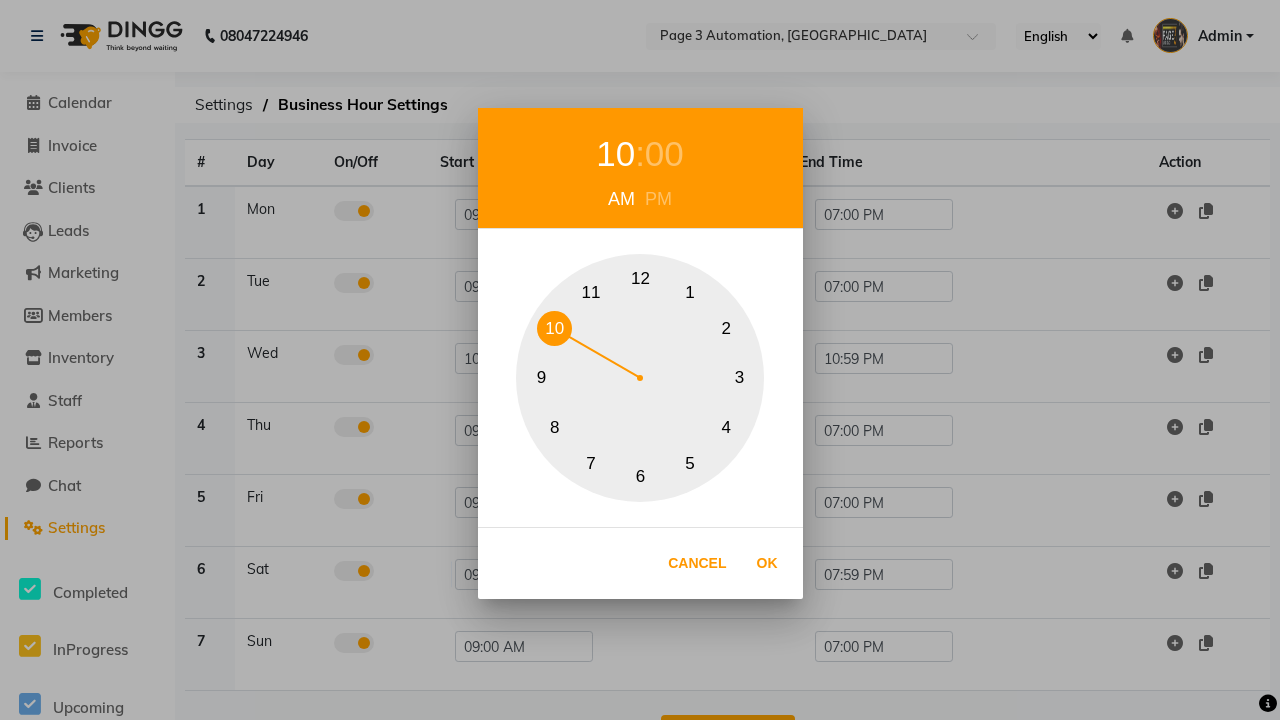 click on "00" at bounding box center [664, 154] 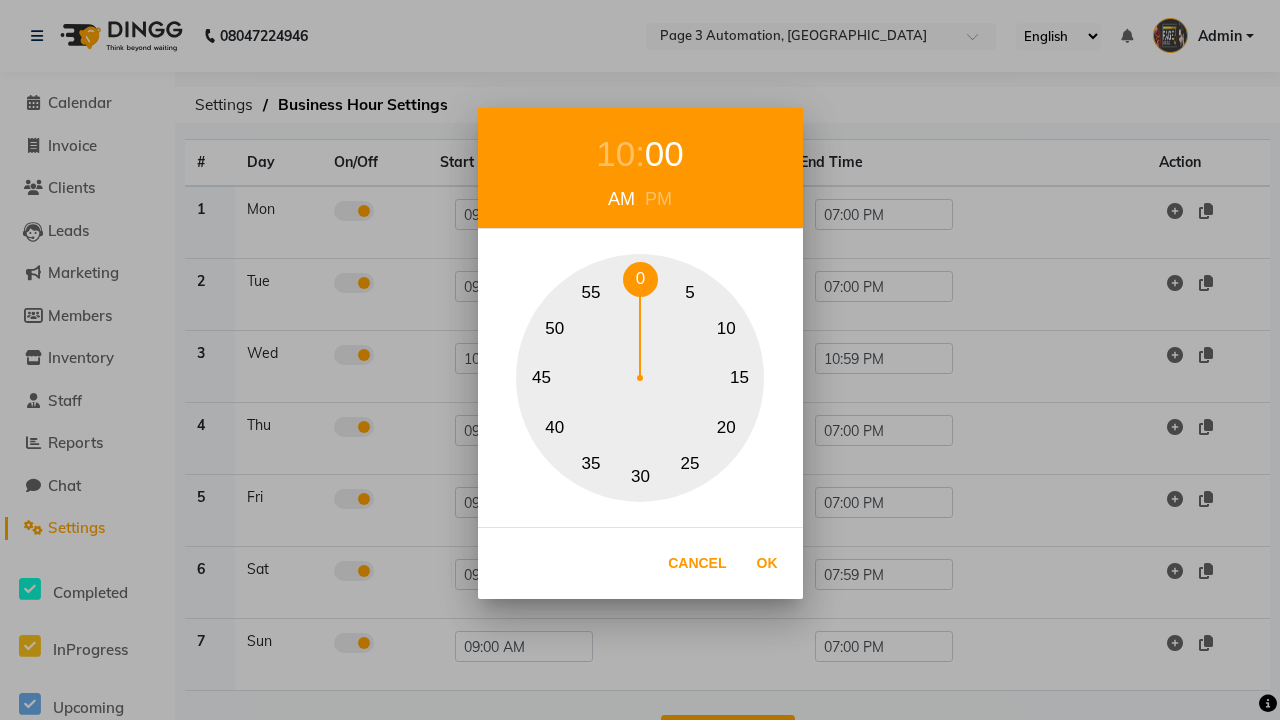 click on "0" at bounding box center [640, 279] 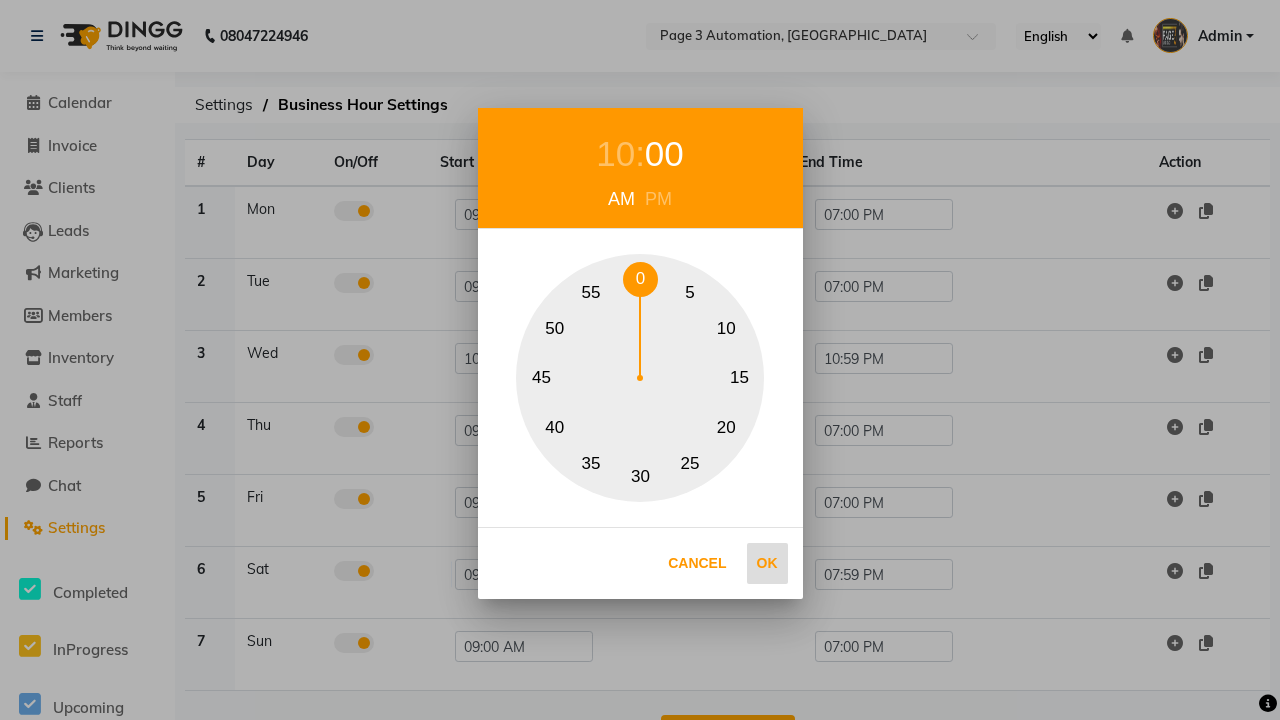 click on "Ok" at bounding box center [767, 563] 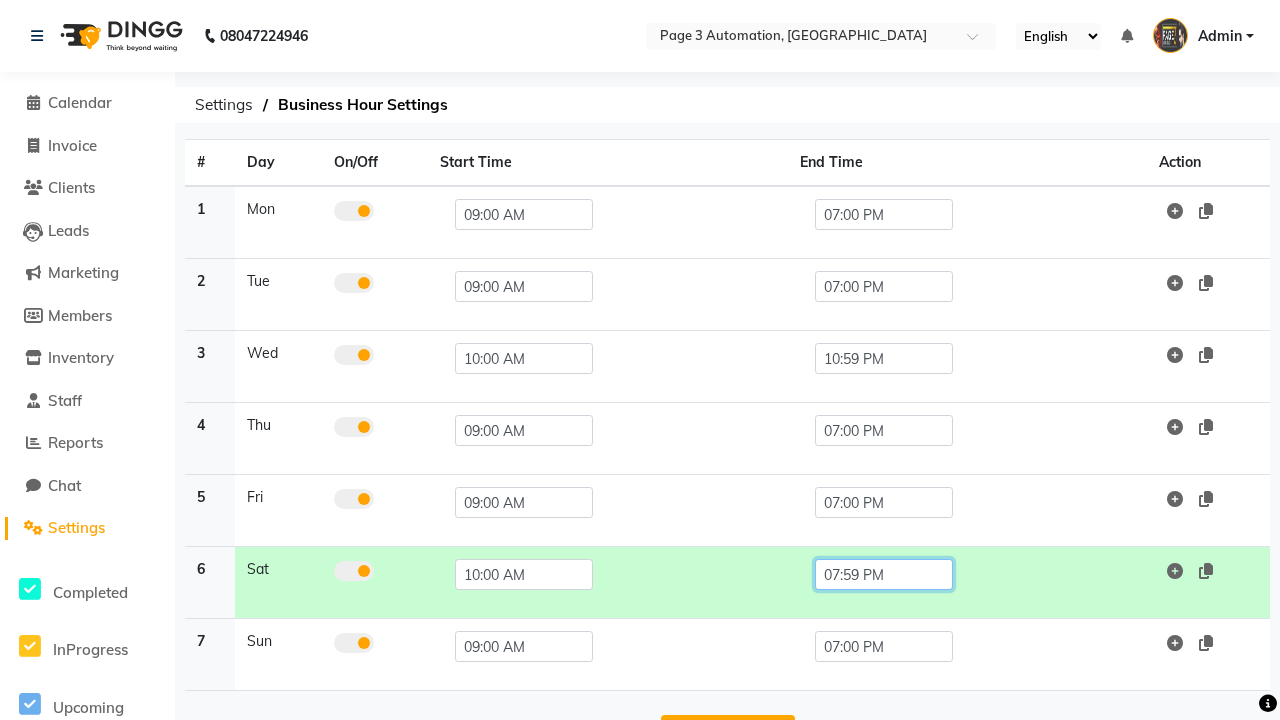 click on "07:59 PM" 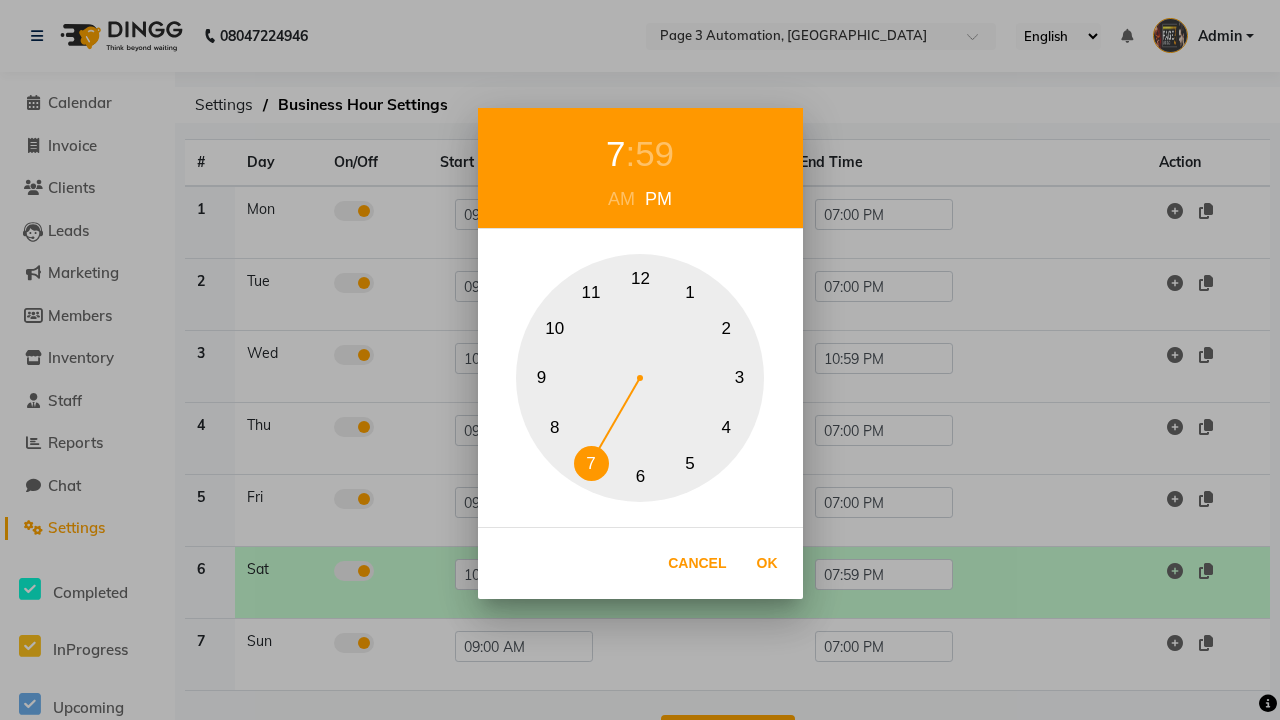 click on "10" at bounding box center [554, 328] 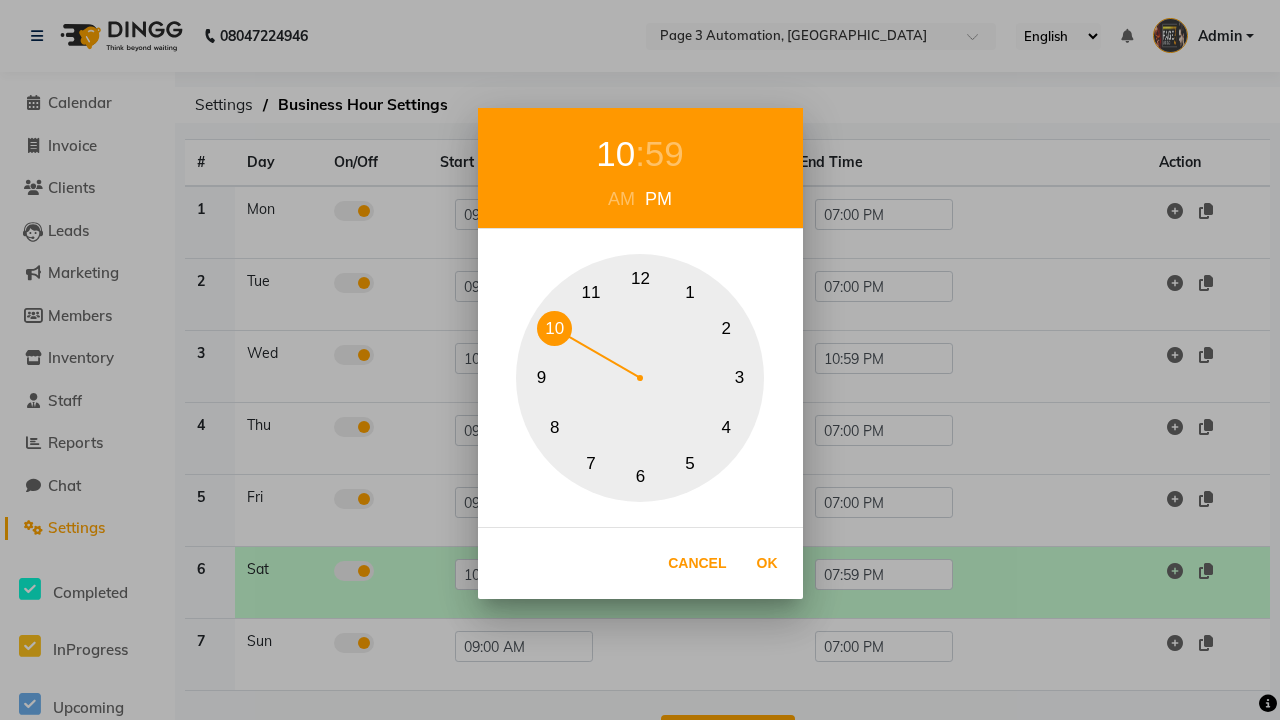 click on "59" at bounding box center [664, 154] 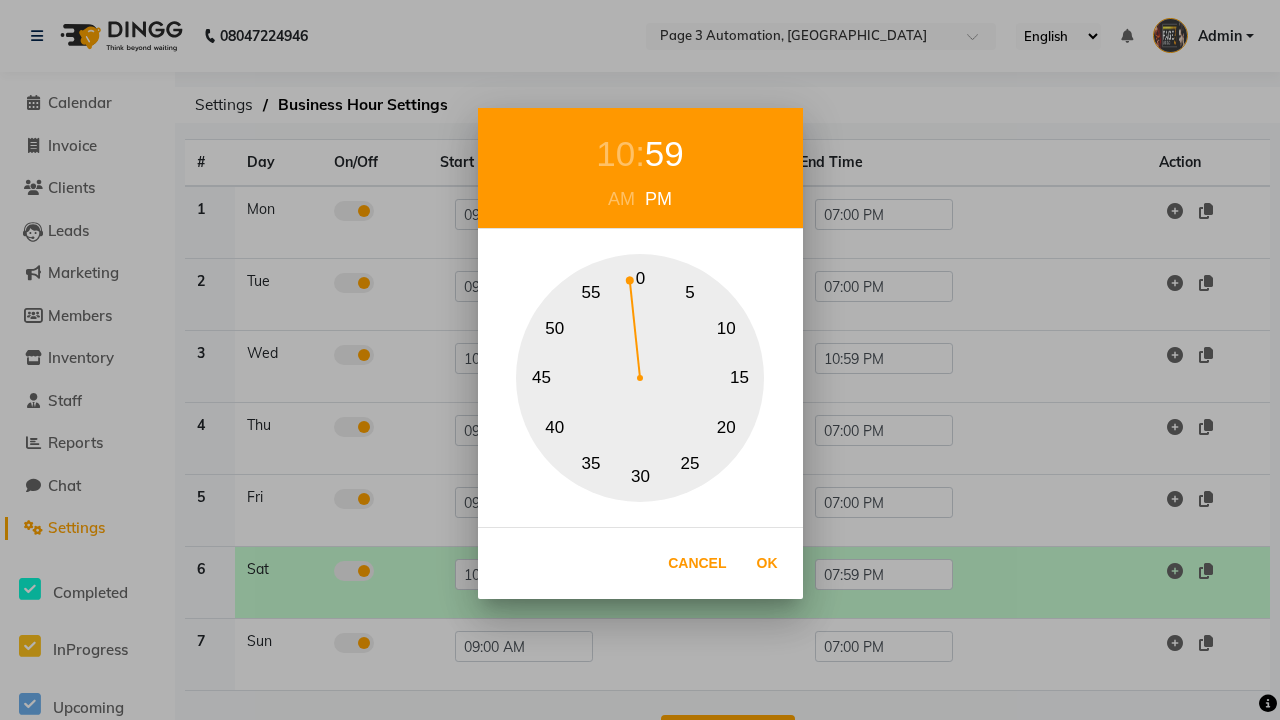 click on "0" at bounding box center [640, 279] 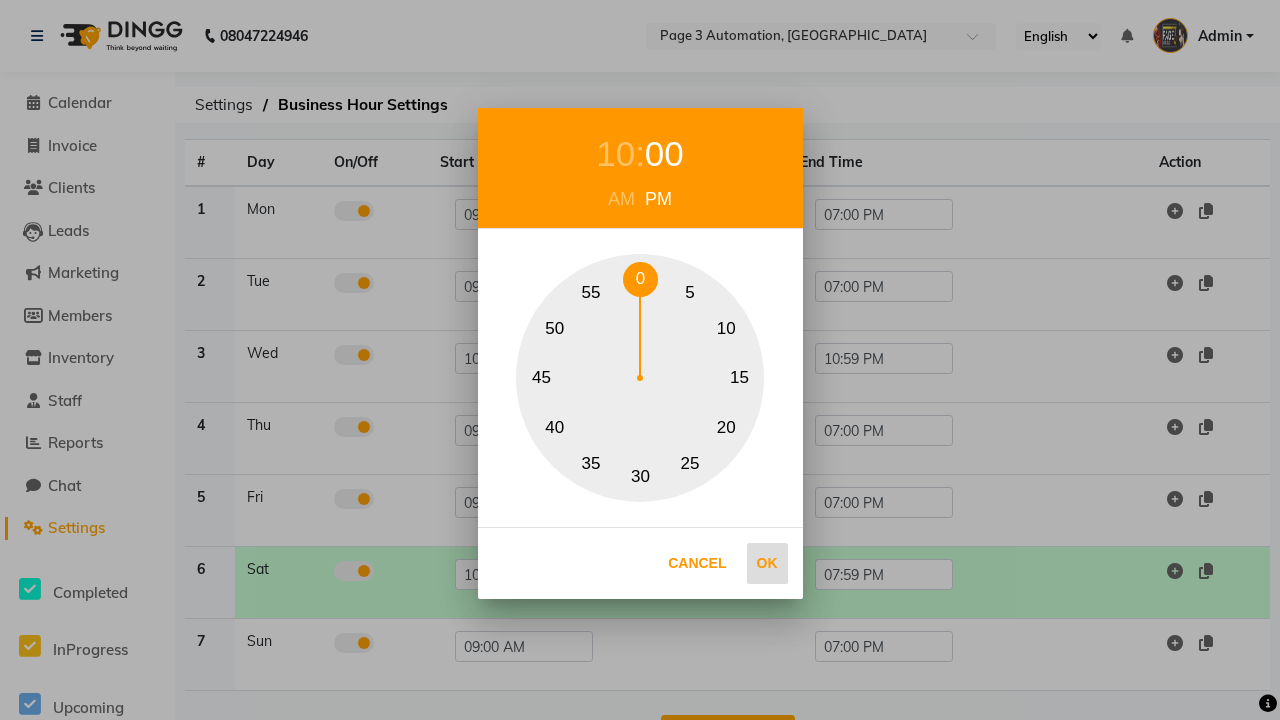 click on "Ok" at bounding box center (767, 563) 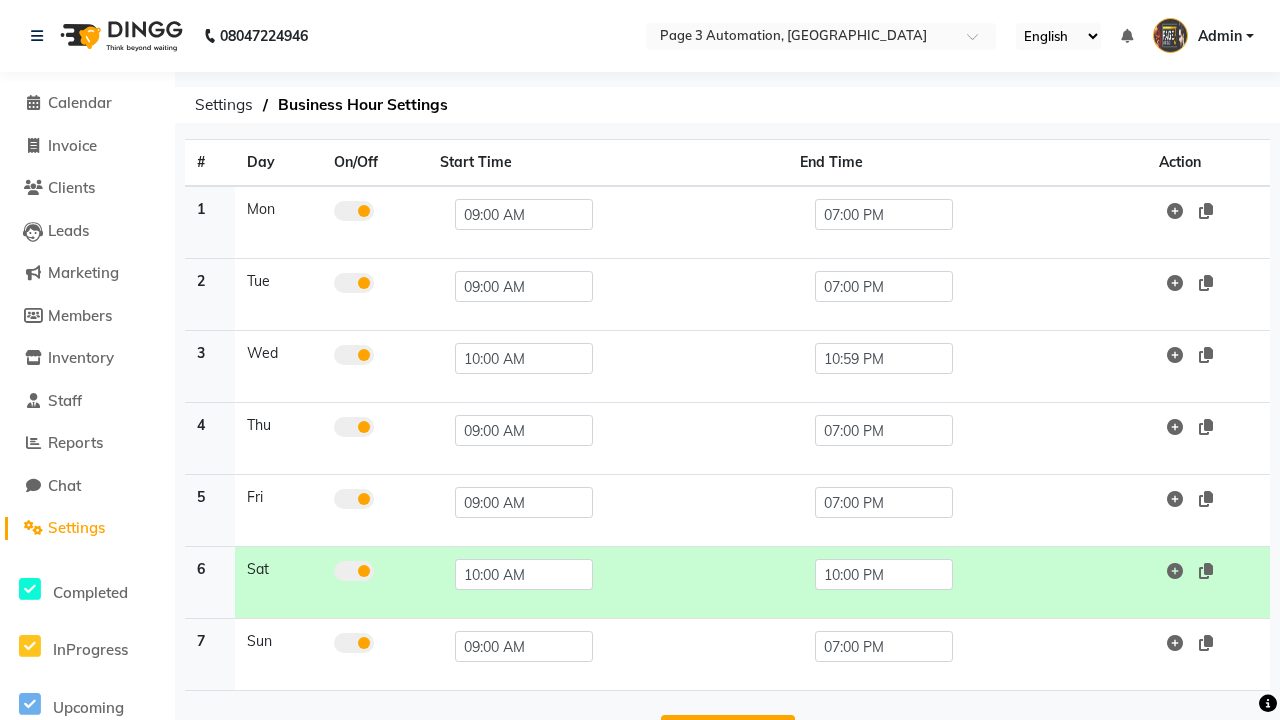 click on "Save Changes" 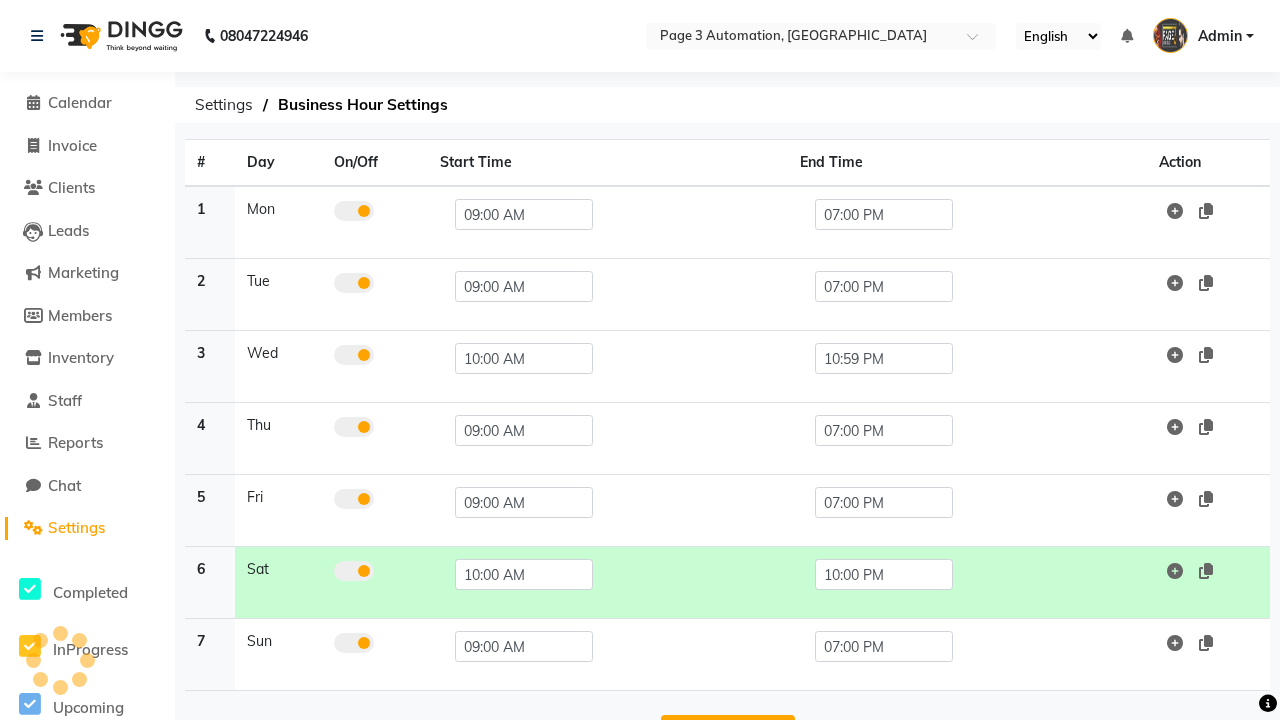 scroll, scrollTop: 33, scrollLeft: 0, axis: vertical 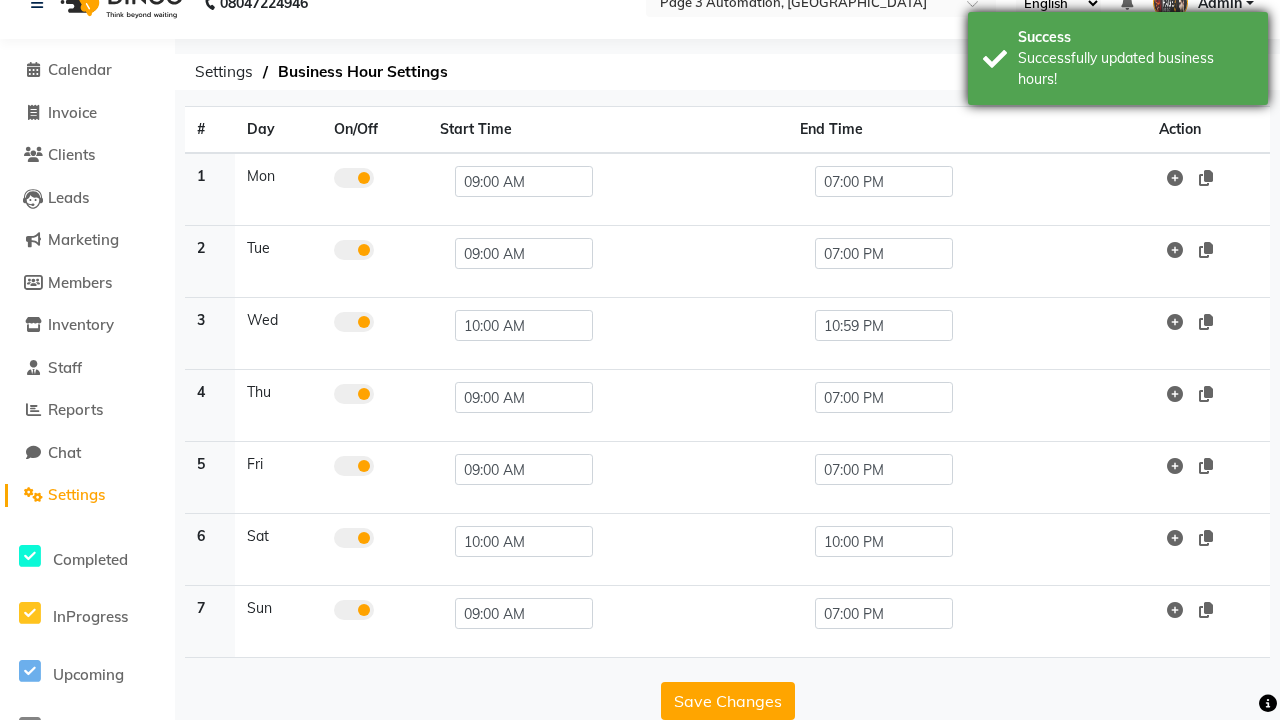click on "Successfully updated business hours!" at bounding box center (1135, 69) 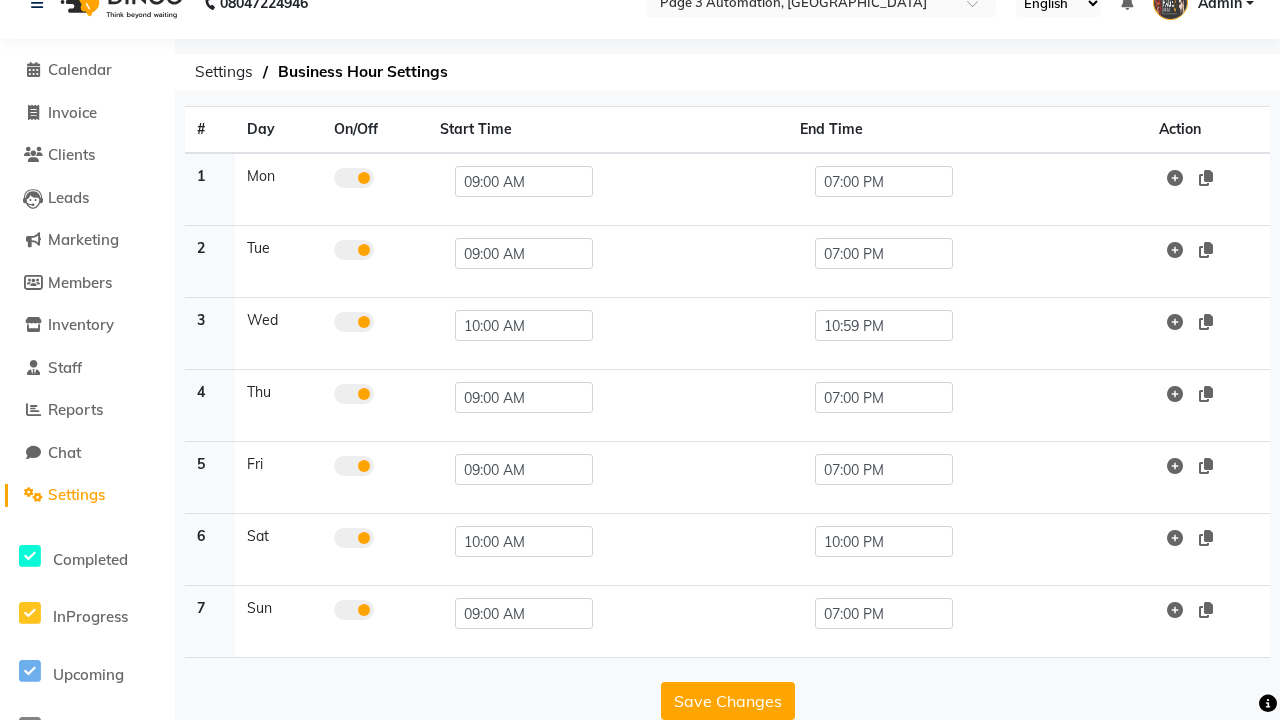 scroll, scrollTop: 8, scrollLeft: 0, axis: vertical 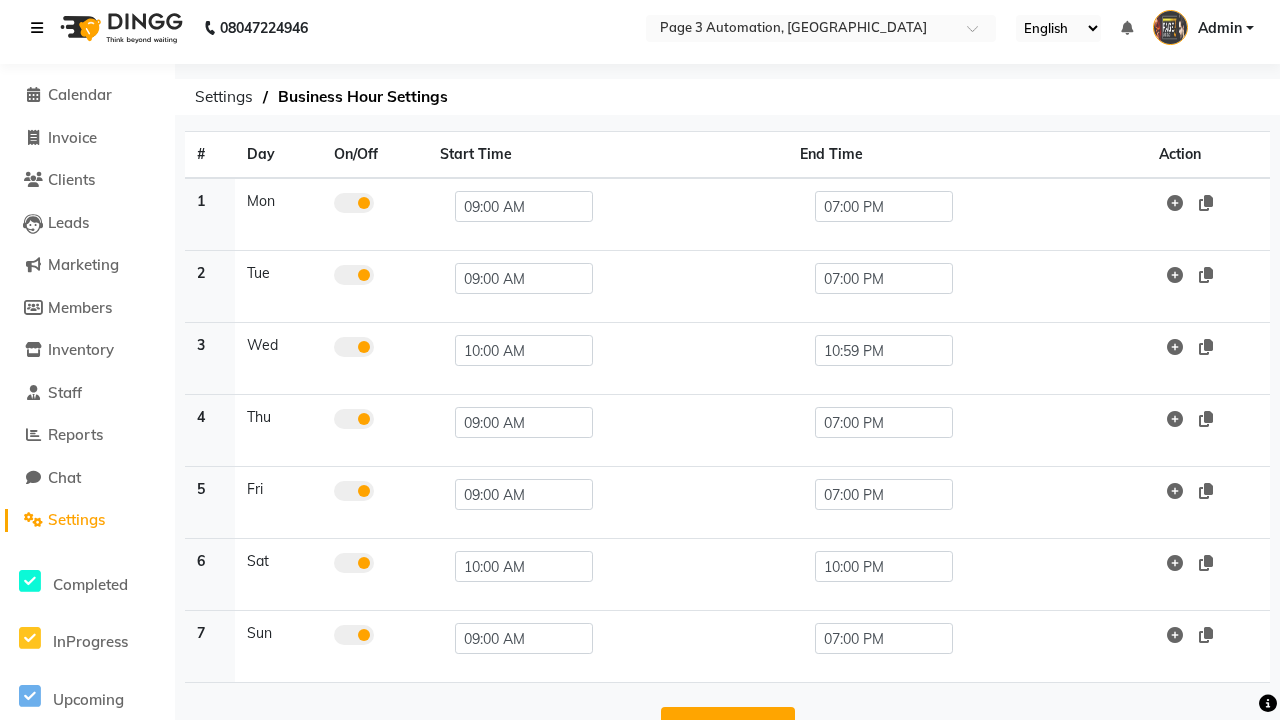 click at bounding box center [37, 28] 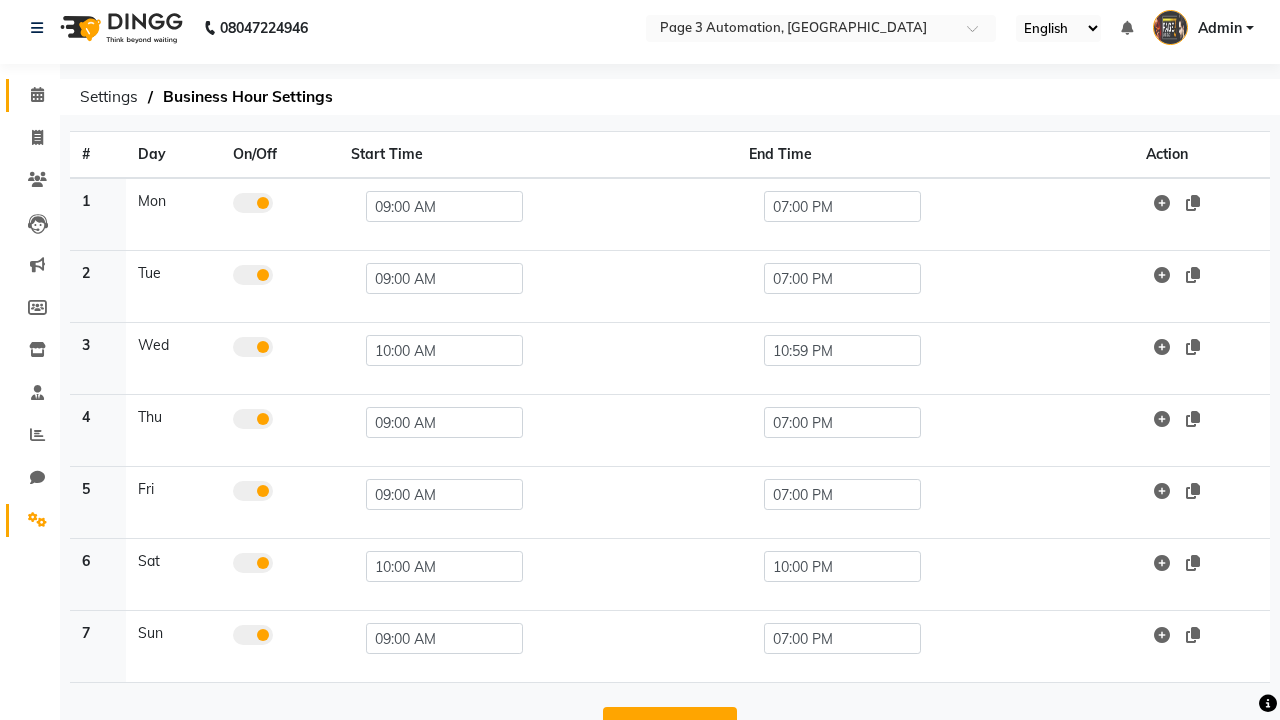 click 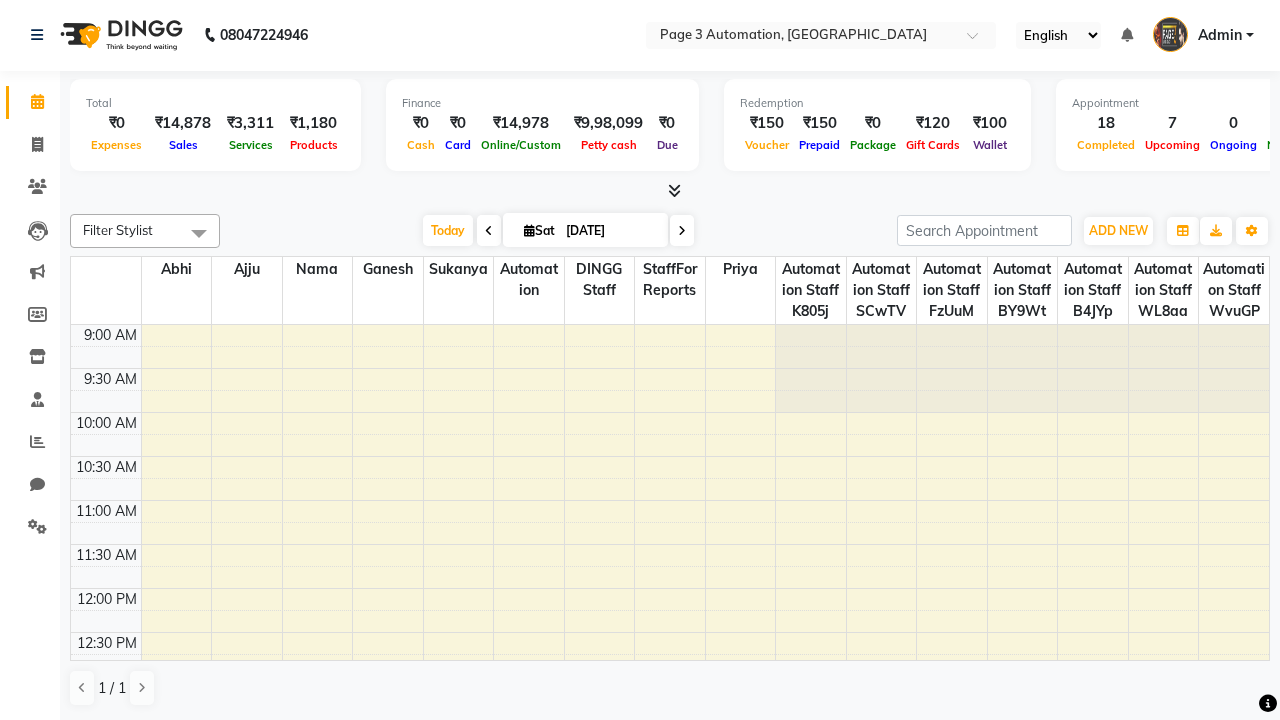 scroll, scrollTop: 0, scrollLeft: 0, axis: both 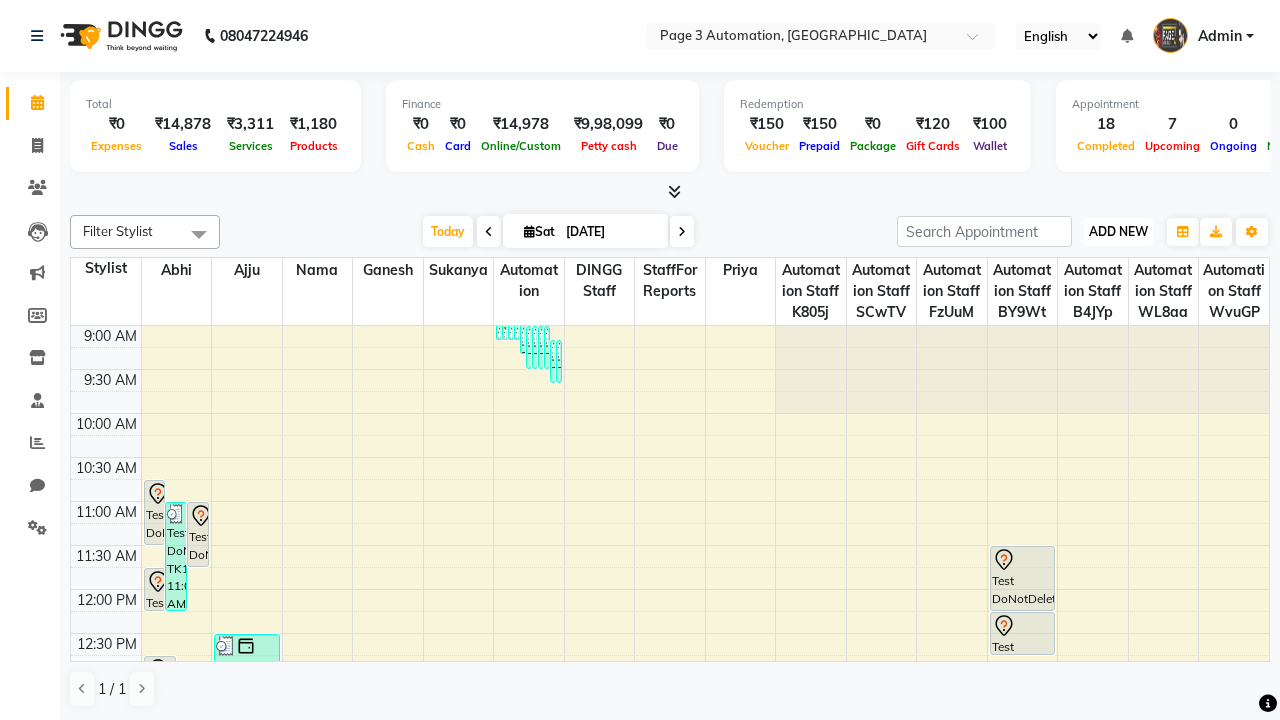 click on "ADD NEW" at bounding box center [1118, 231] 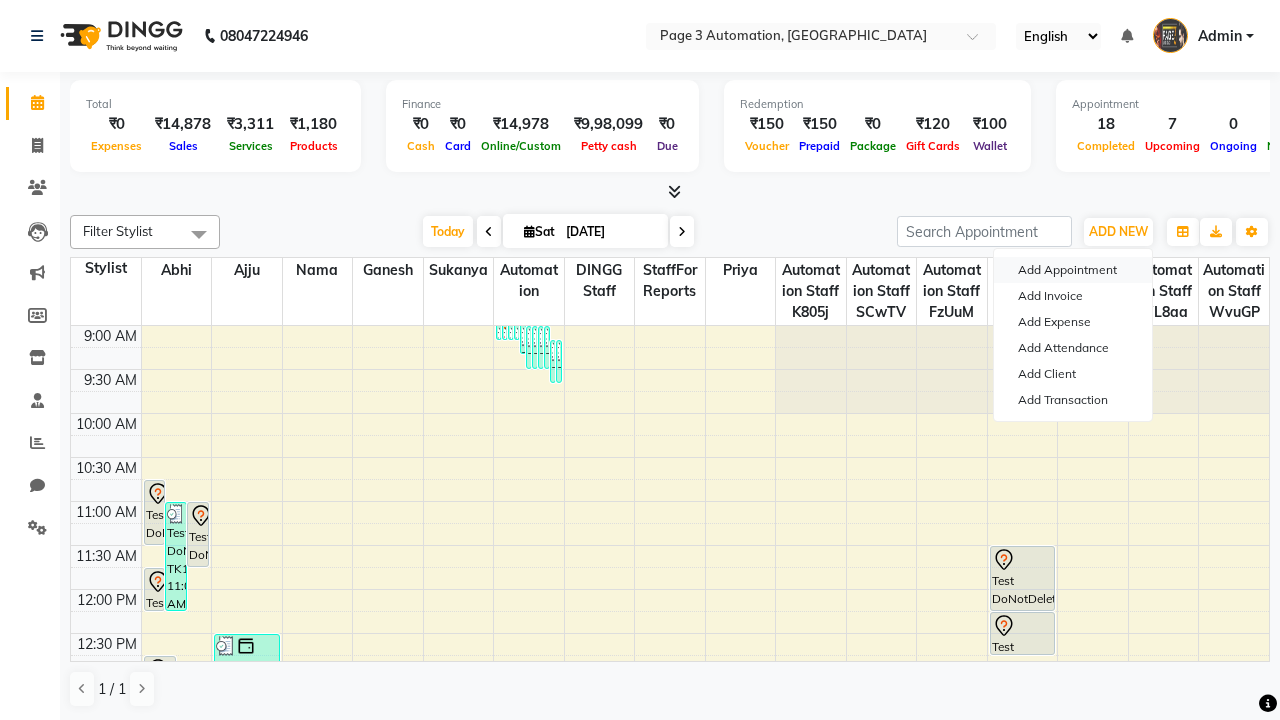 click on "Add Appointment" at bounding box center (1073, 270) 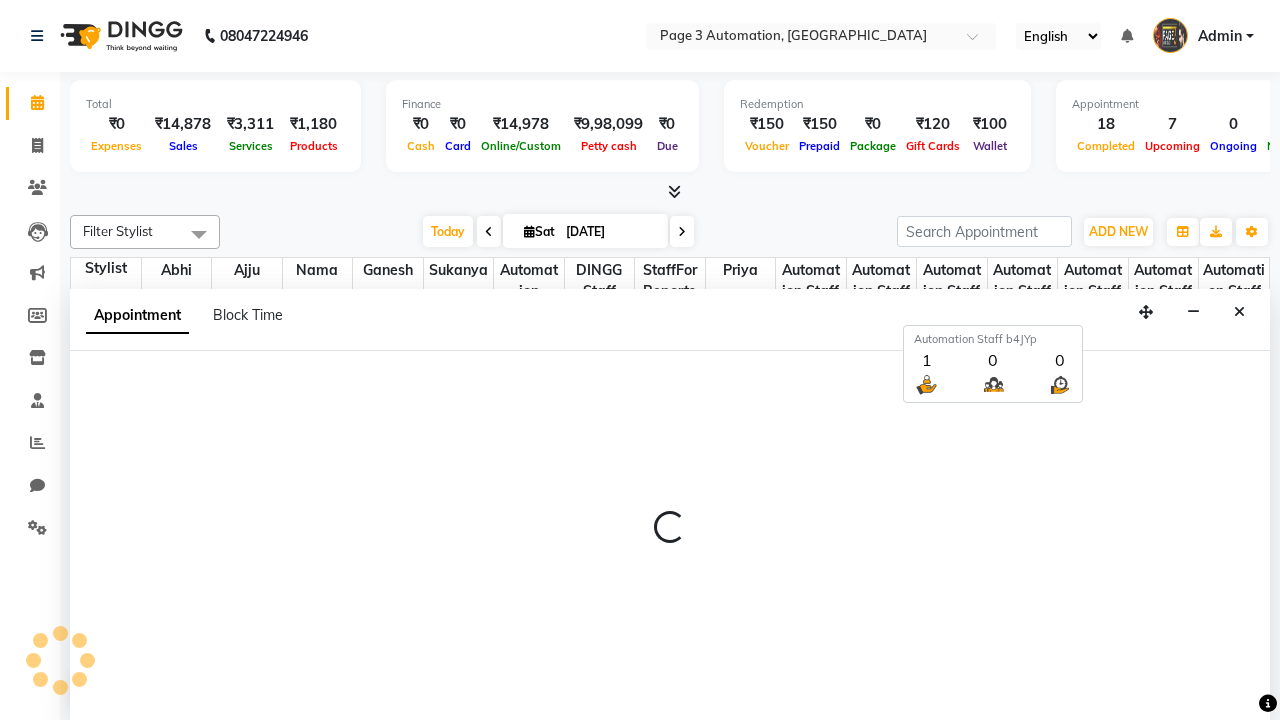select on "tentative" 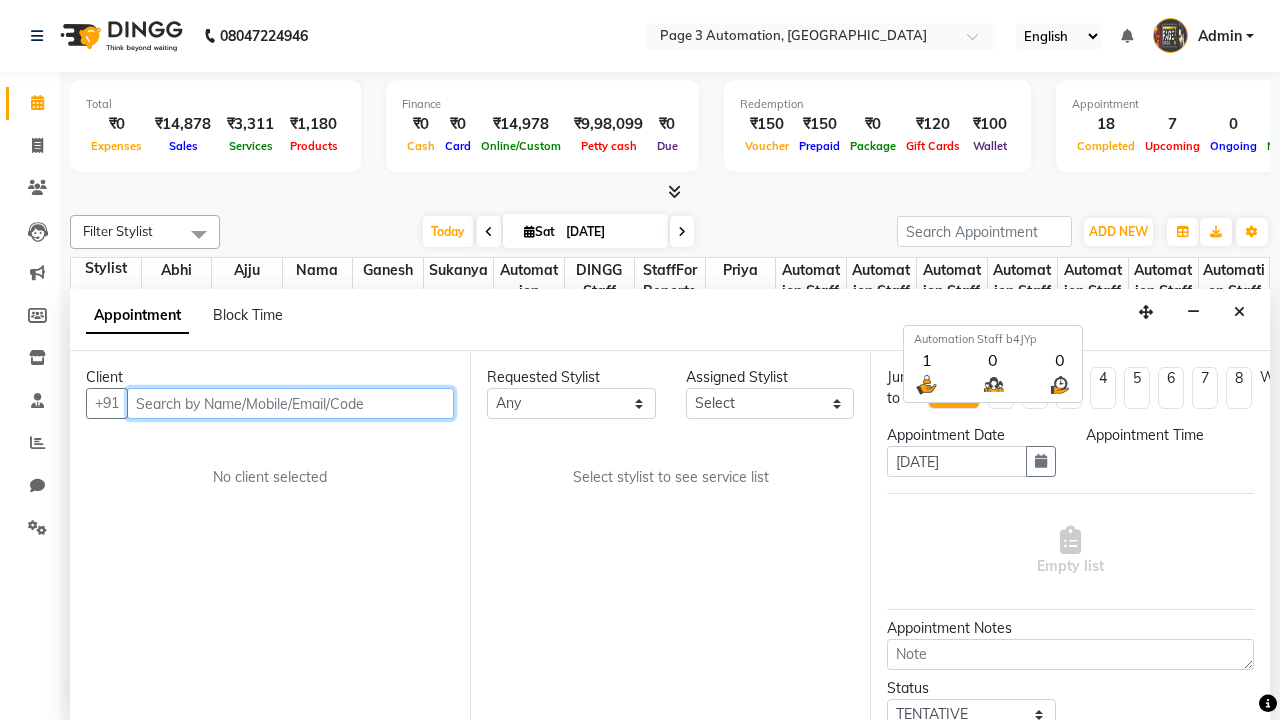 select on "600" 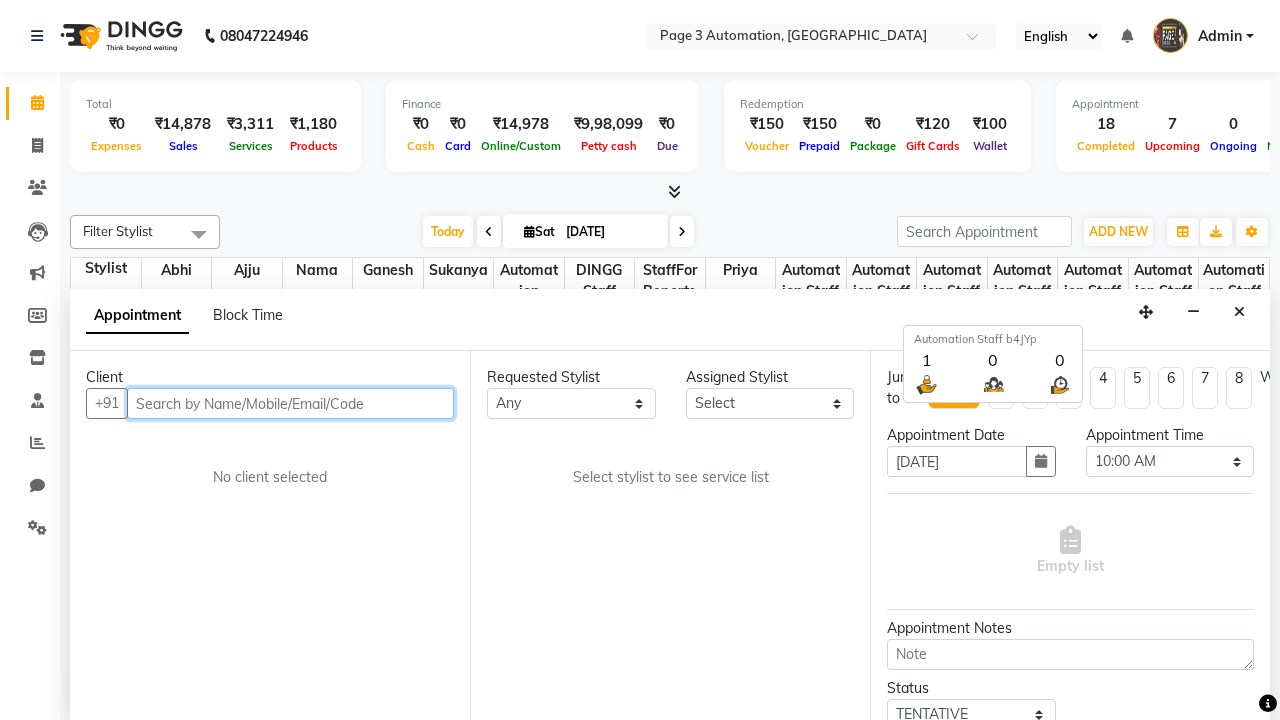 scroll, scrollTop: 1, scrollLeft: 0, axis: vertical 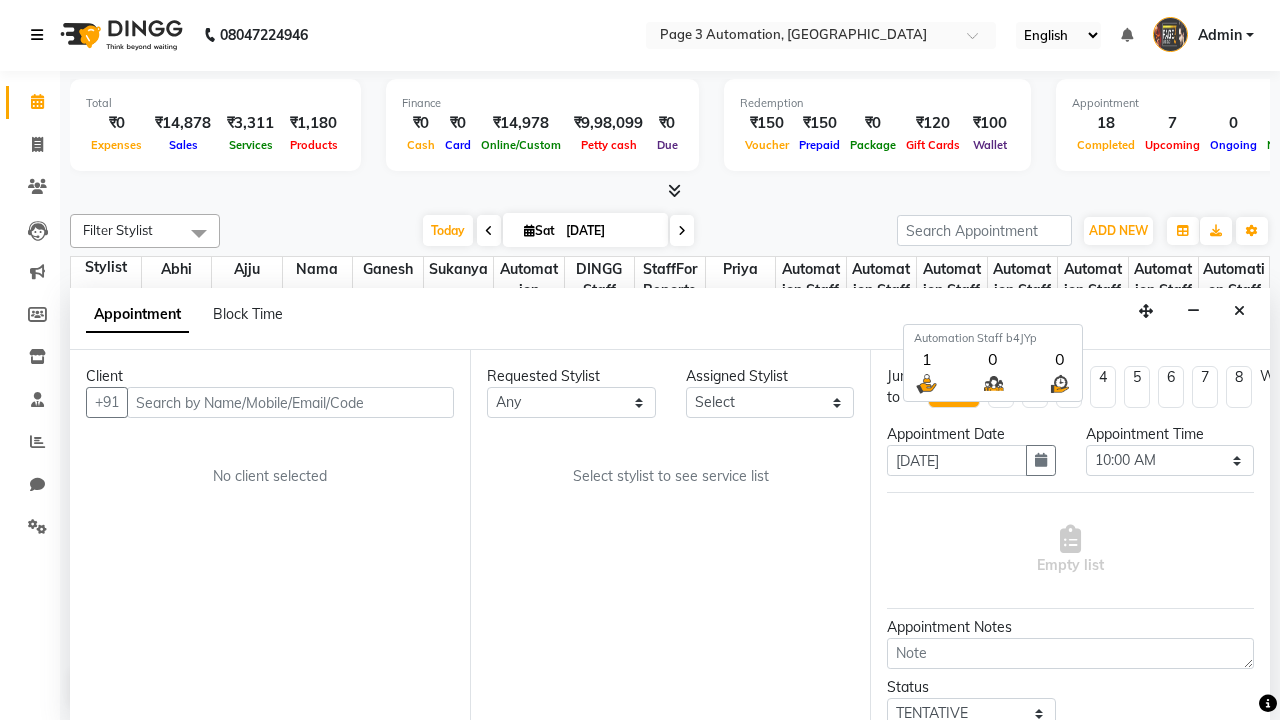 click at bounding box center (37, 35) 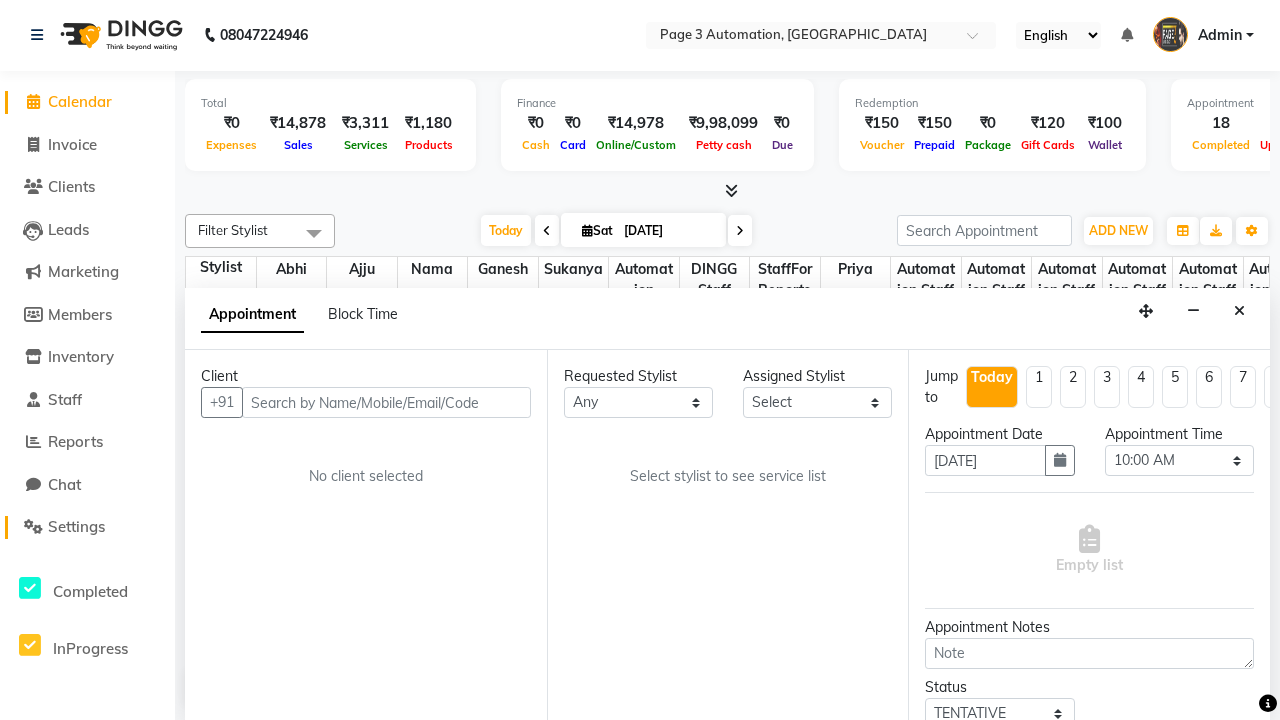 click on "Settings" 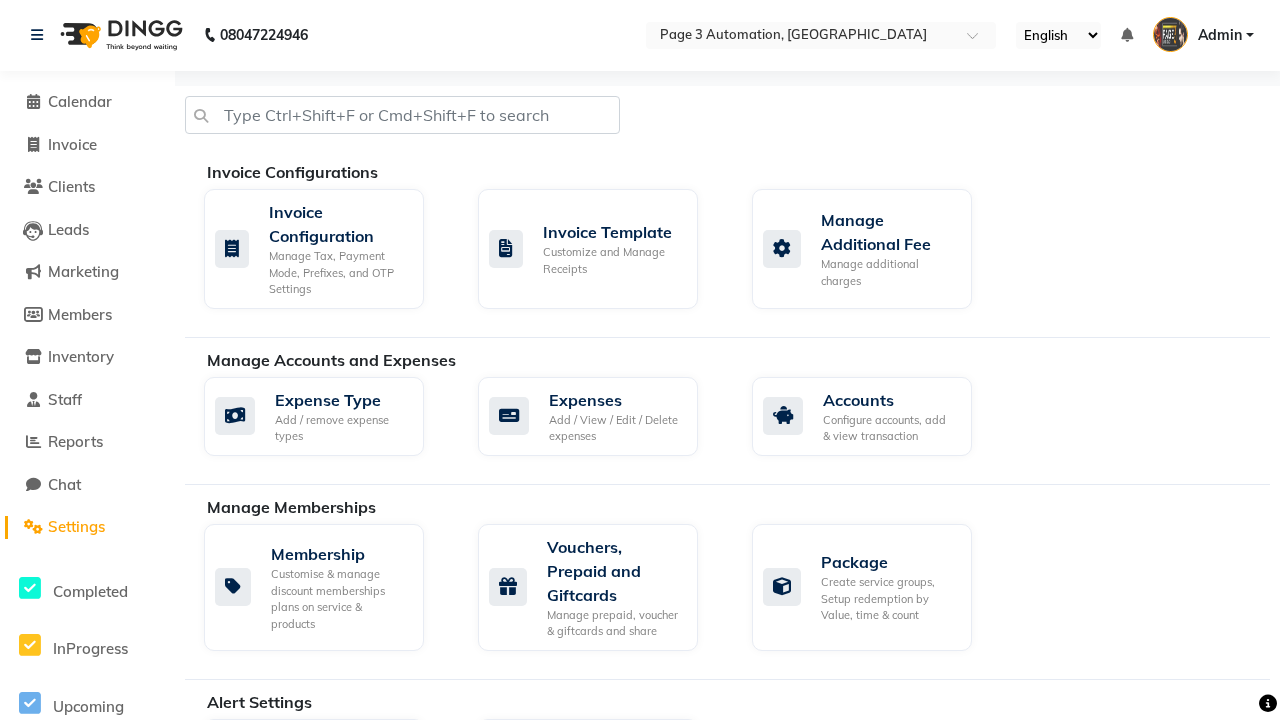 scroll, scrollTop: 0, scrollLeft: 0, axis: both 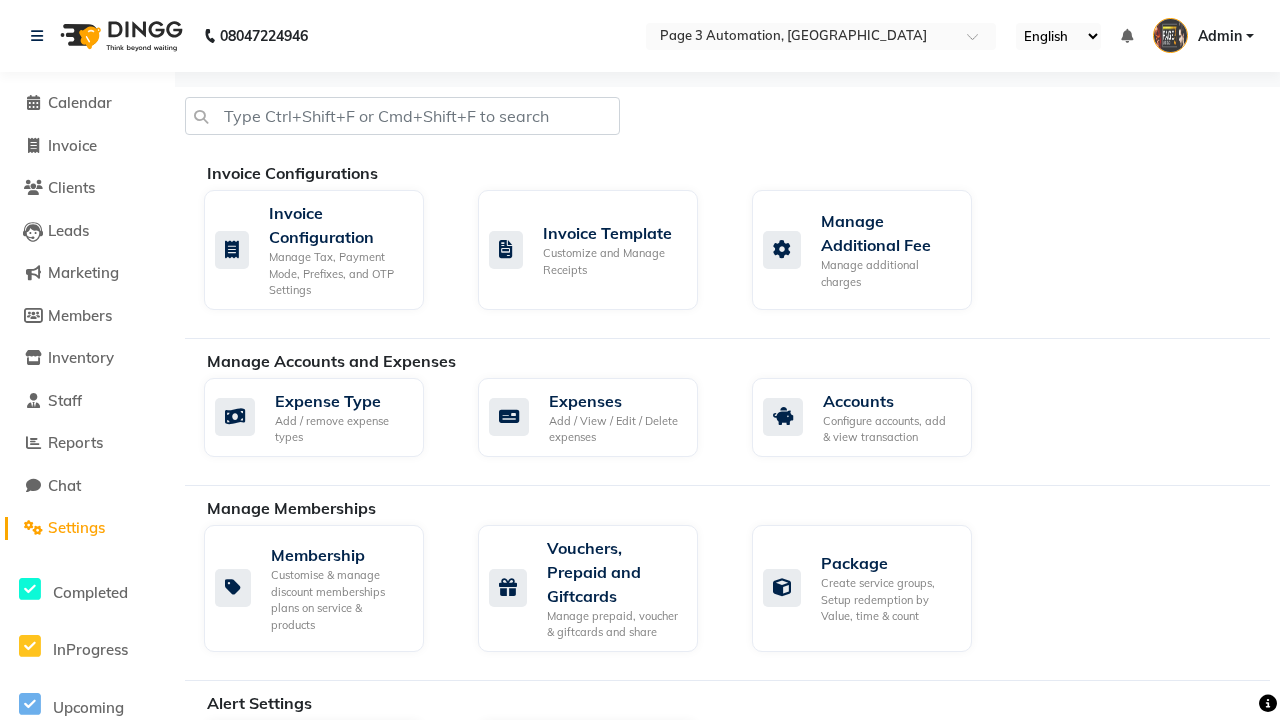 click on "Business Hours" 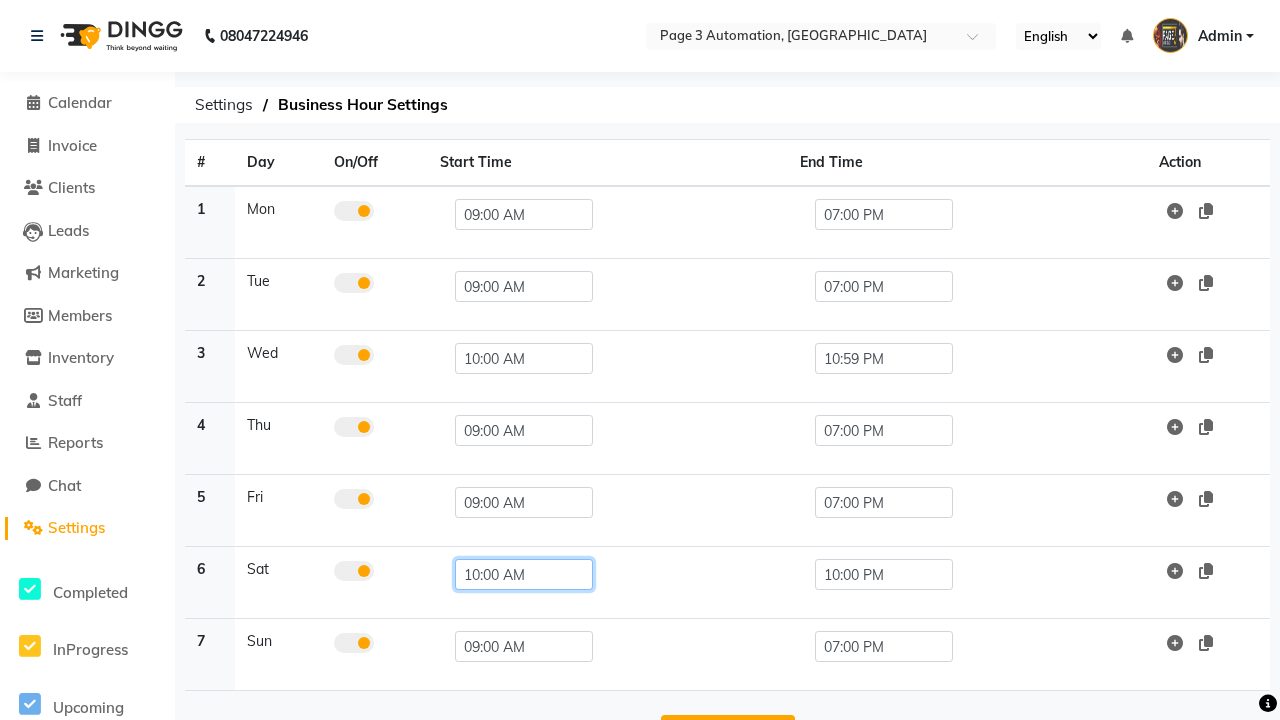 click on "10:00 AM" 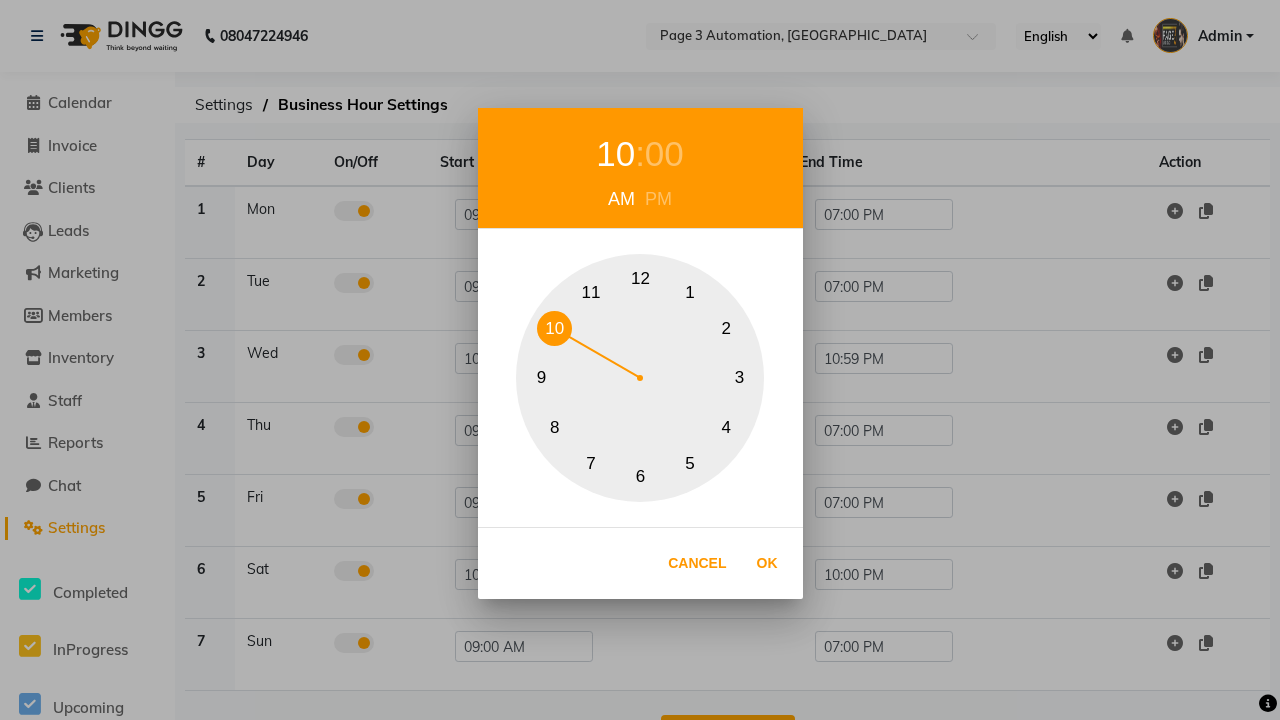 click on "9" at bounding box center [541, 378] 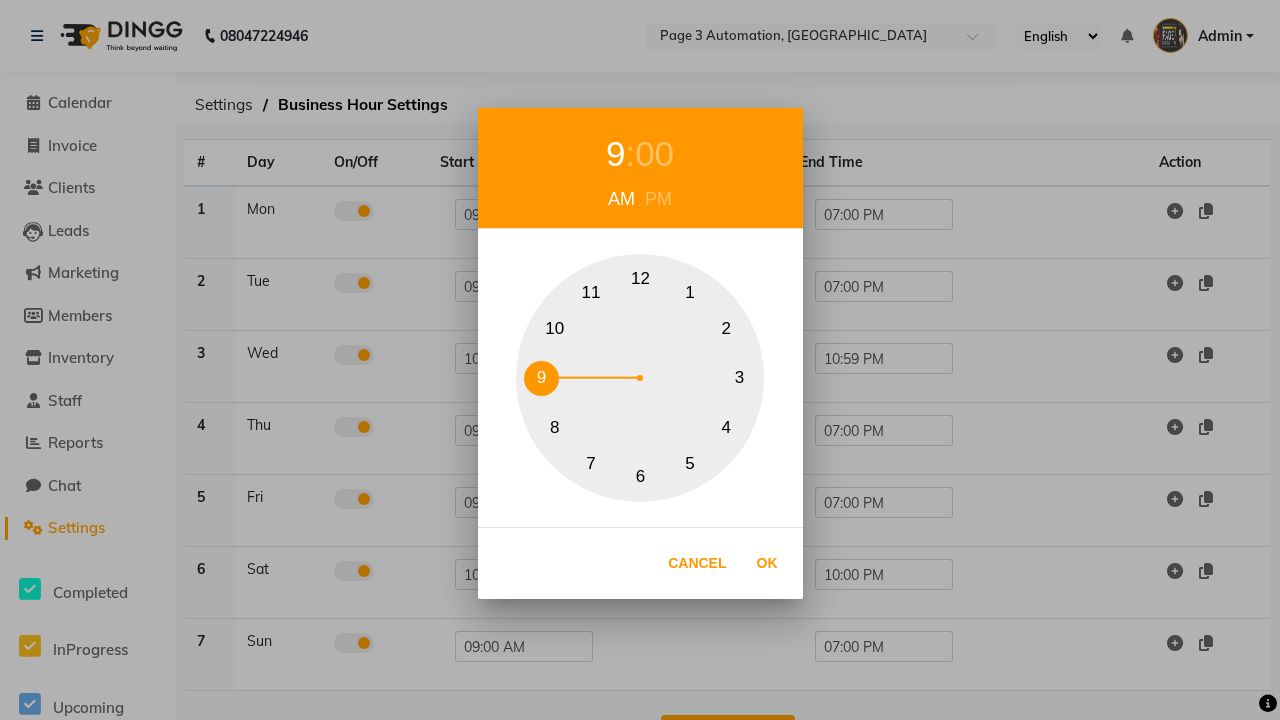click on "00" at bounding box center (654, 154) 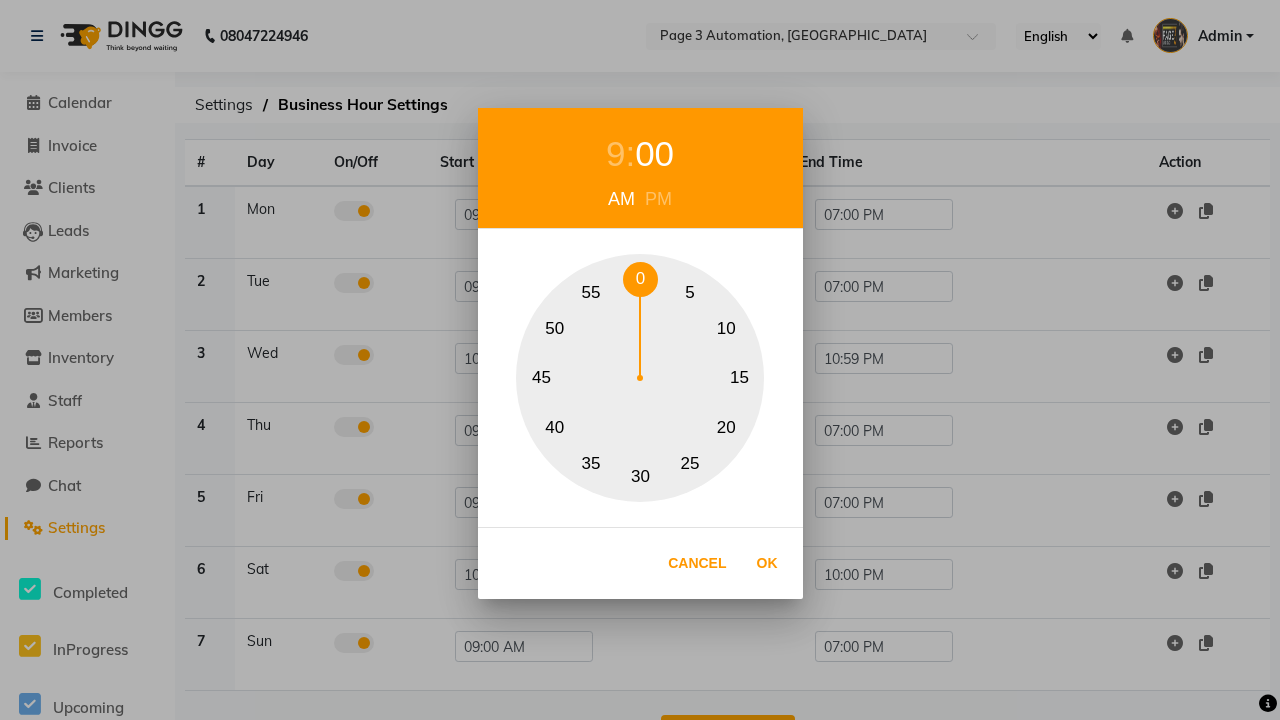 click on "0" at bounding box center [640, 279] 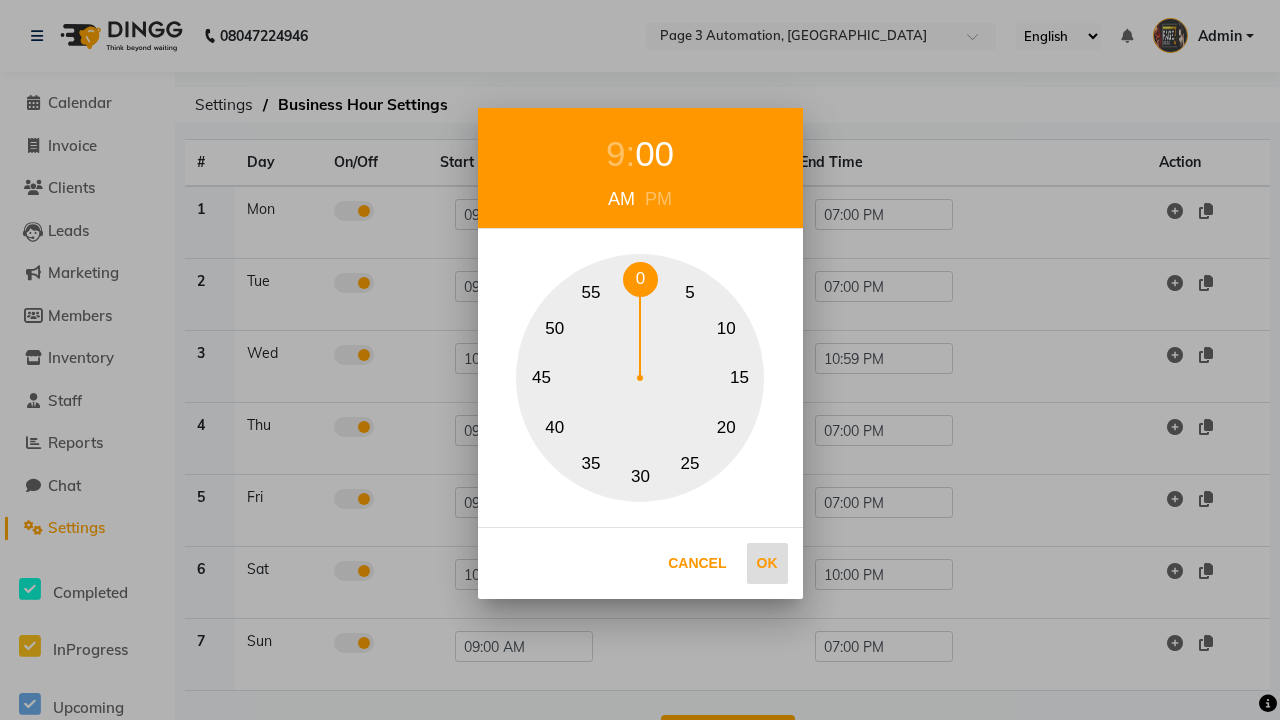 click on "Ok" at bounding box center [767, 563] 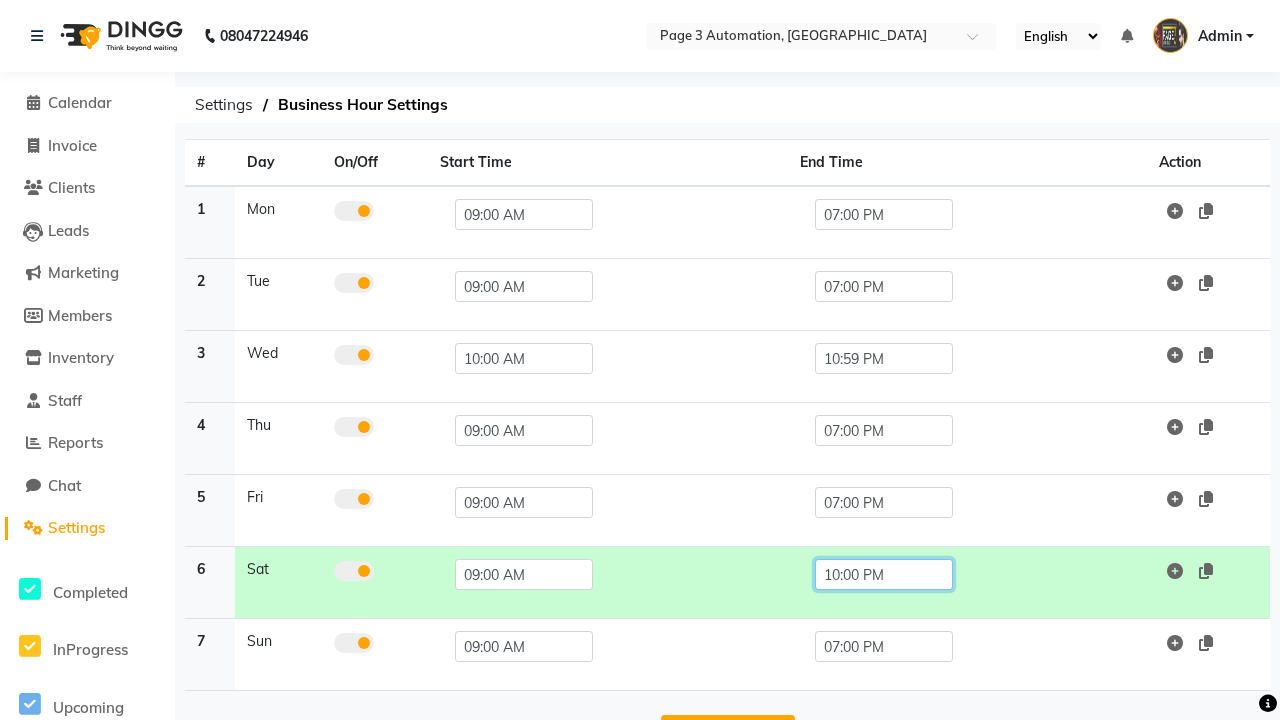 click on "10:00 PM" 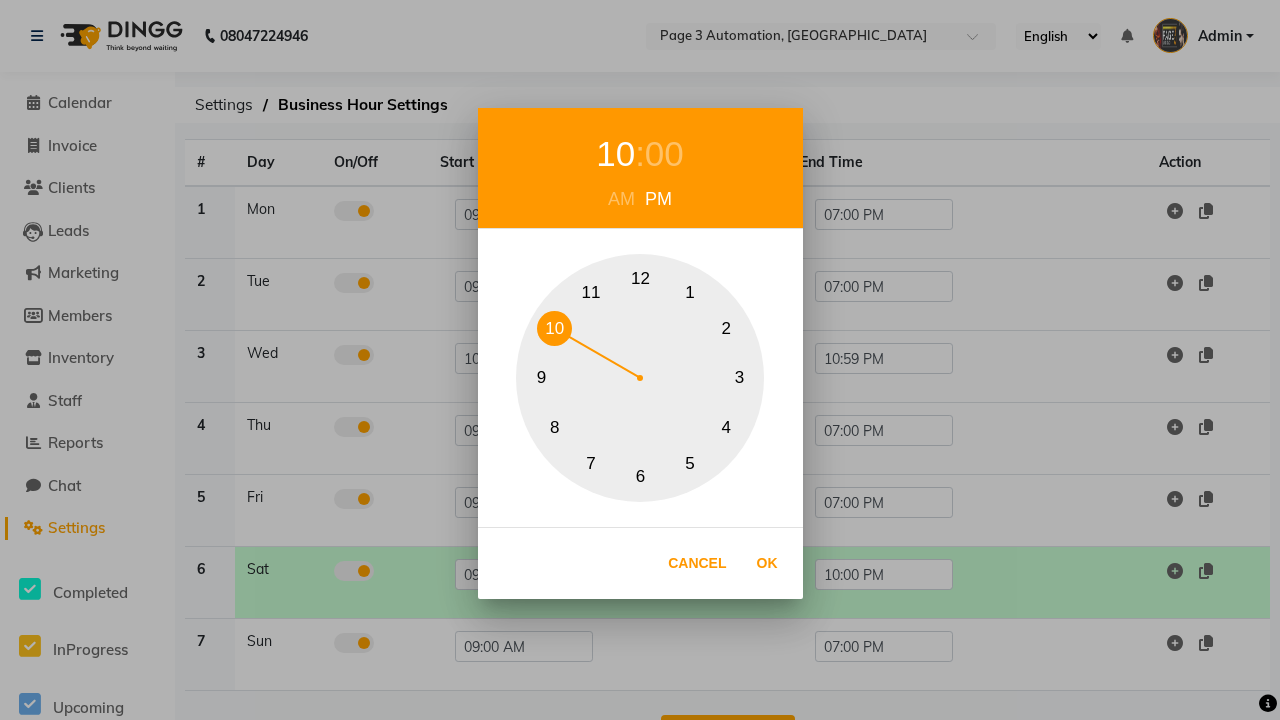 click on "7" at bounding box center (591, 463) 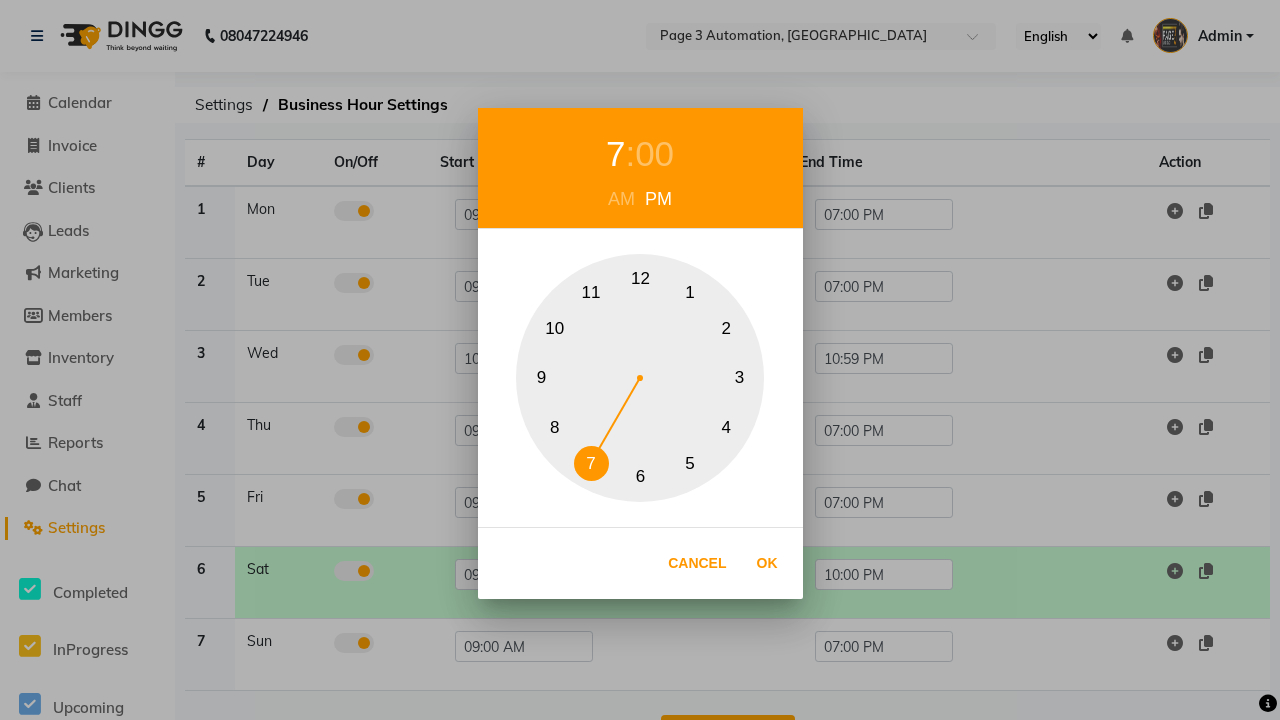 click on "00" at bounding box center [654, 154] 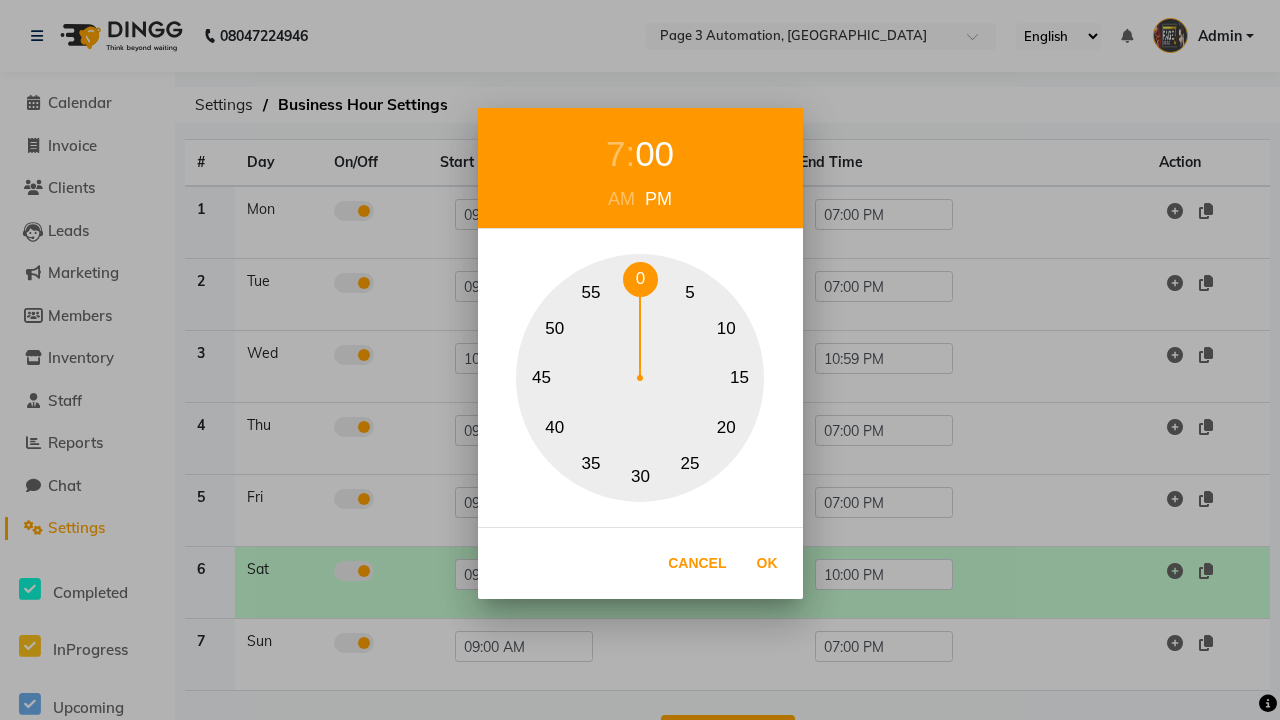 click on "0" at bounding box center (640, 279) 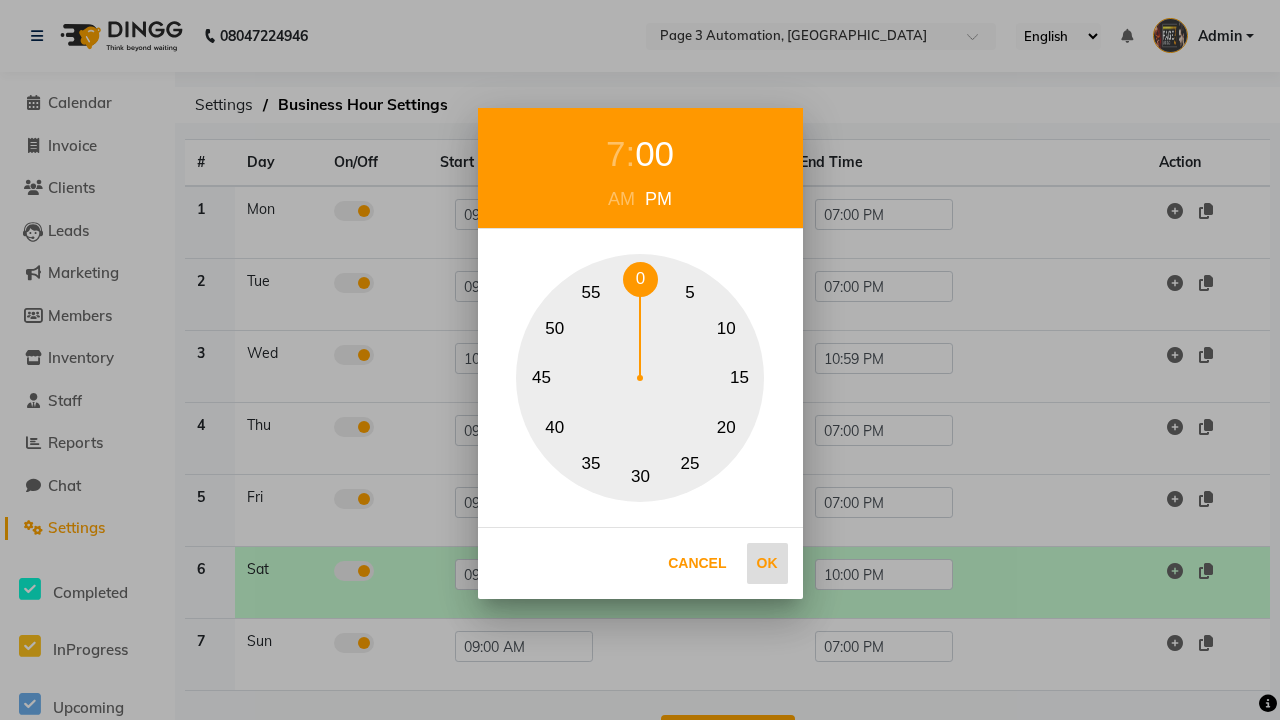 click on "Ok" at bounding box center (767, 563) 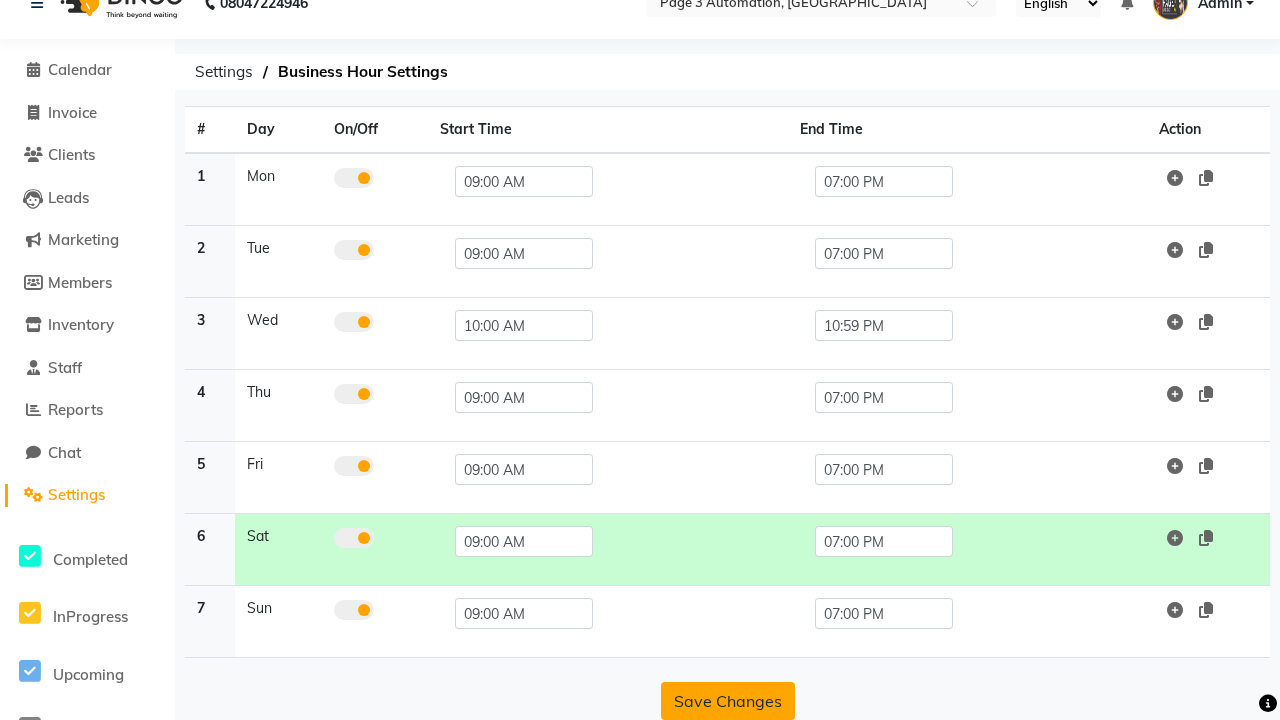 click on "Save Changes" 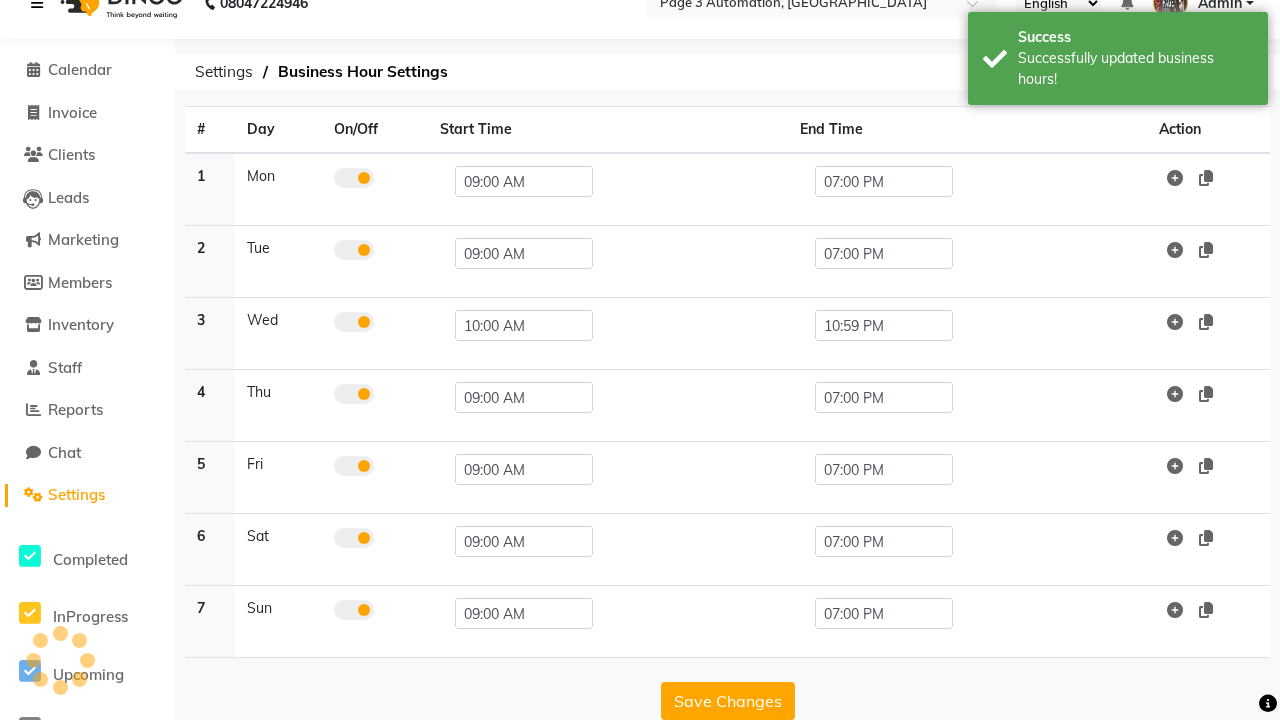 click at bounding box center [37, 3] 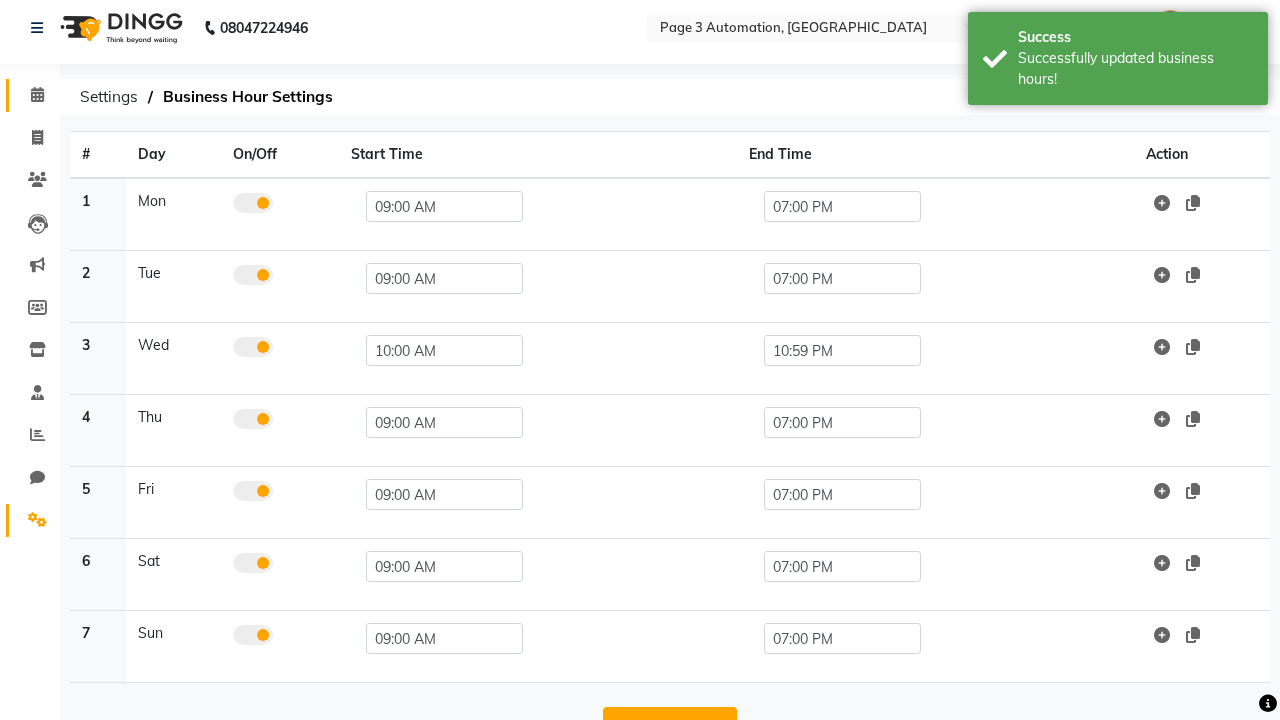 click 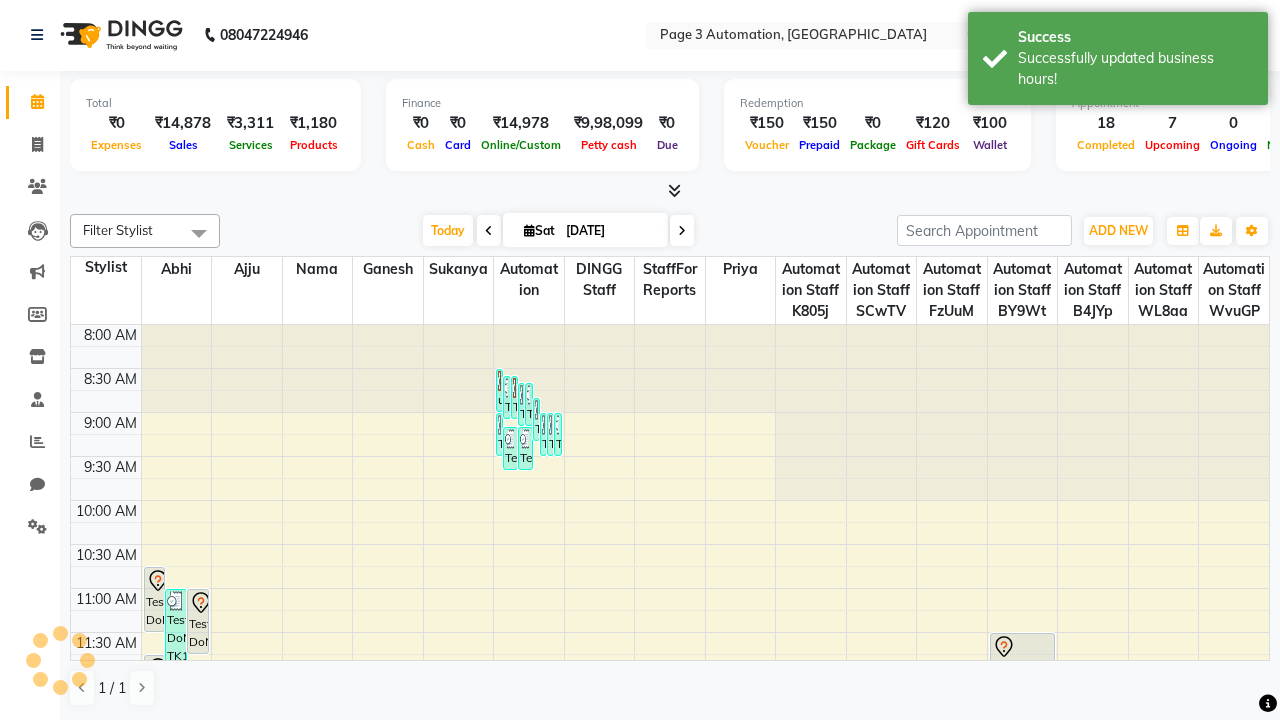 scroll, scrollTop: 0, scrollLeft: 0, axis: both 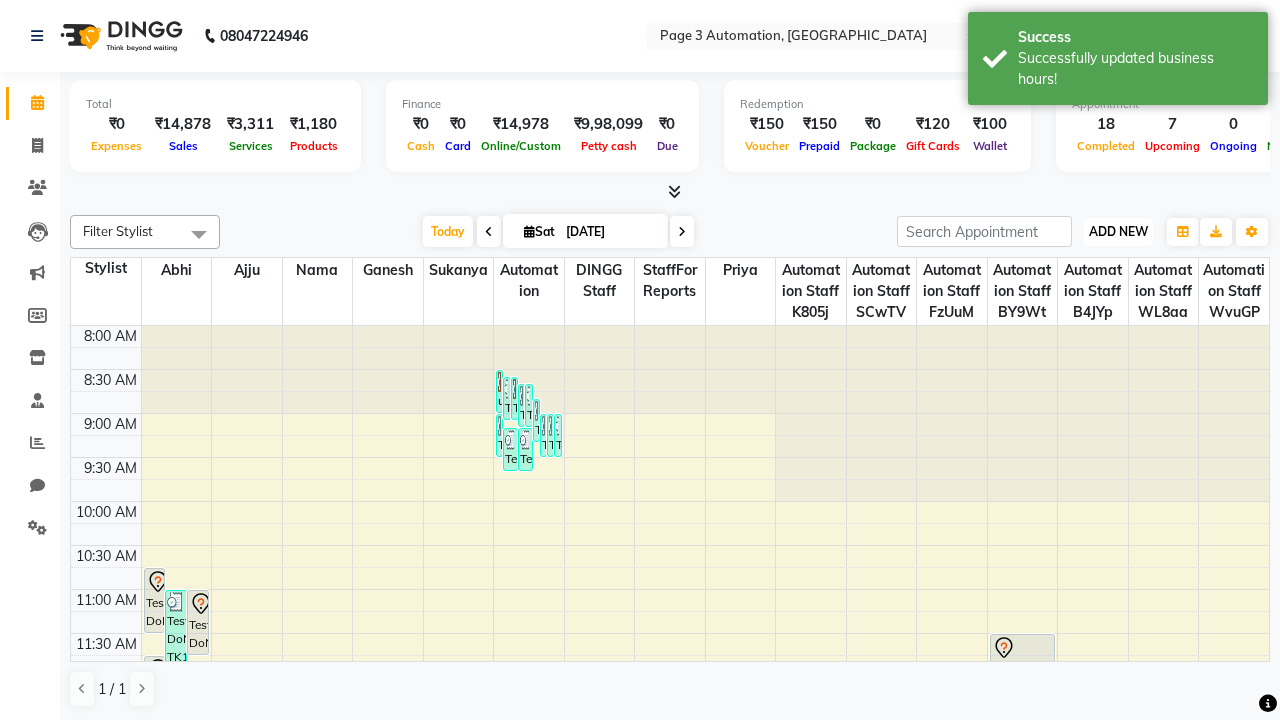 click on "ADD NEW" at bounding box center (1118, 231) 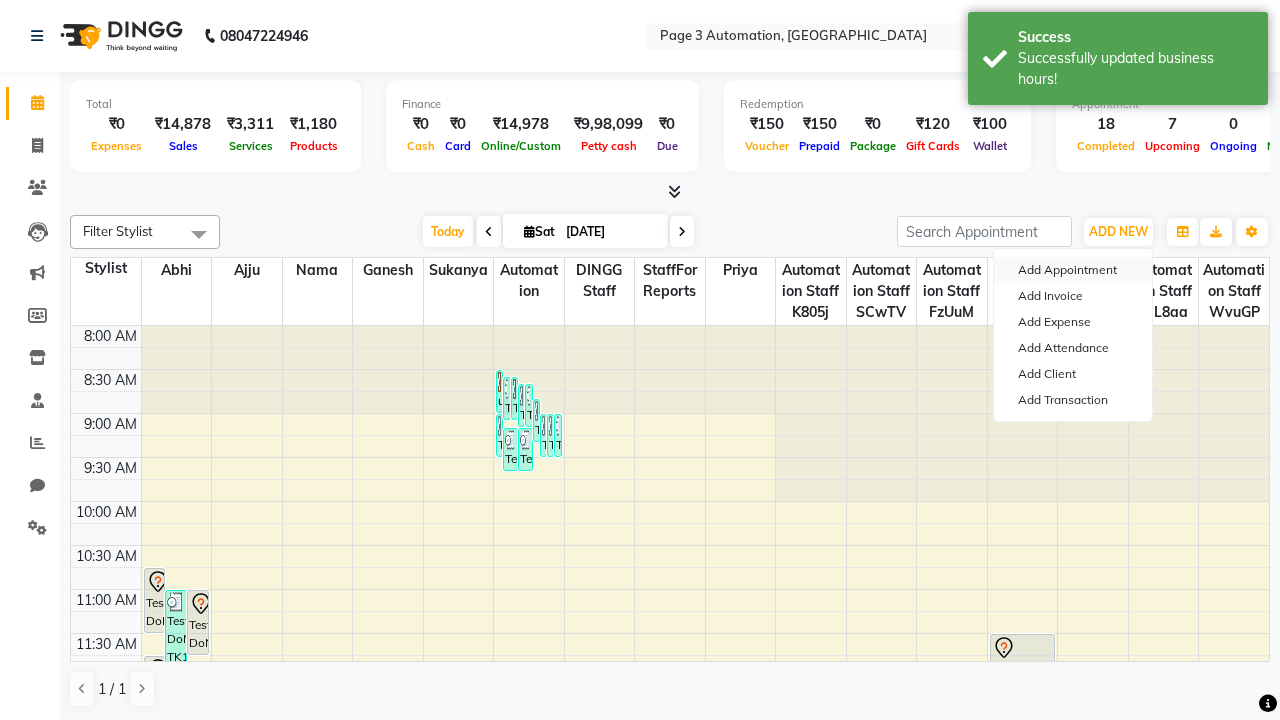 click on "Add Appointment" at bounding box center [1073, 270] 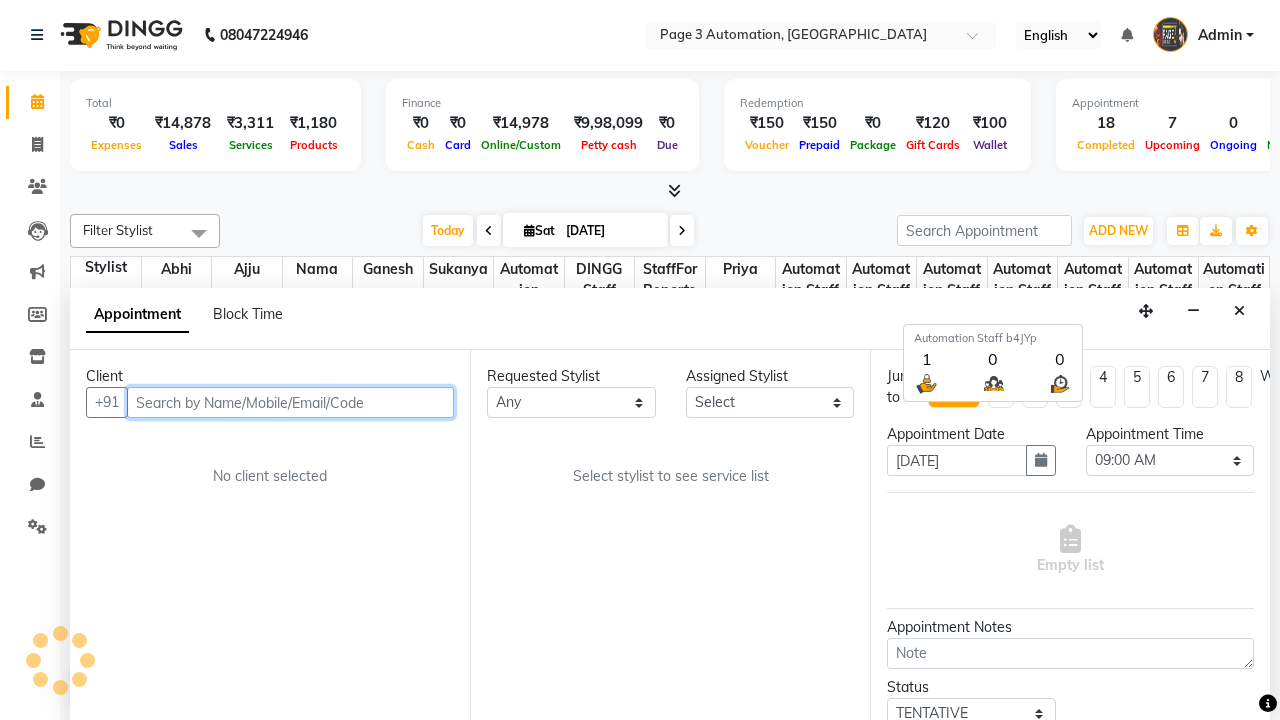 scroll, scrollTop: 0, scrollLeft: 0, axis: both 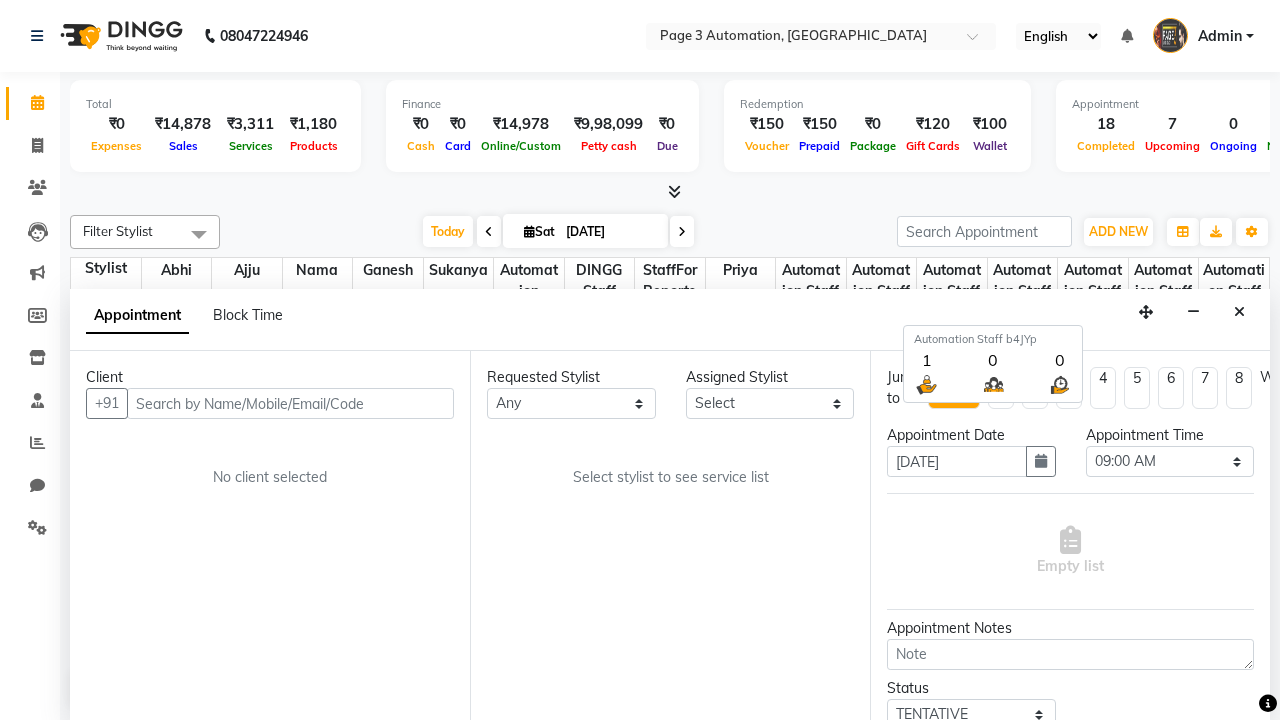 click on "Admin" at bounding box center [1220, 36] 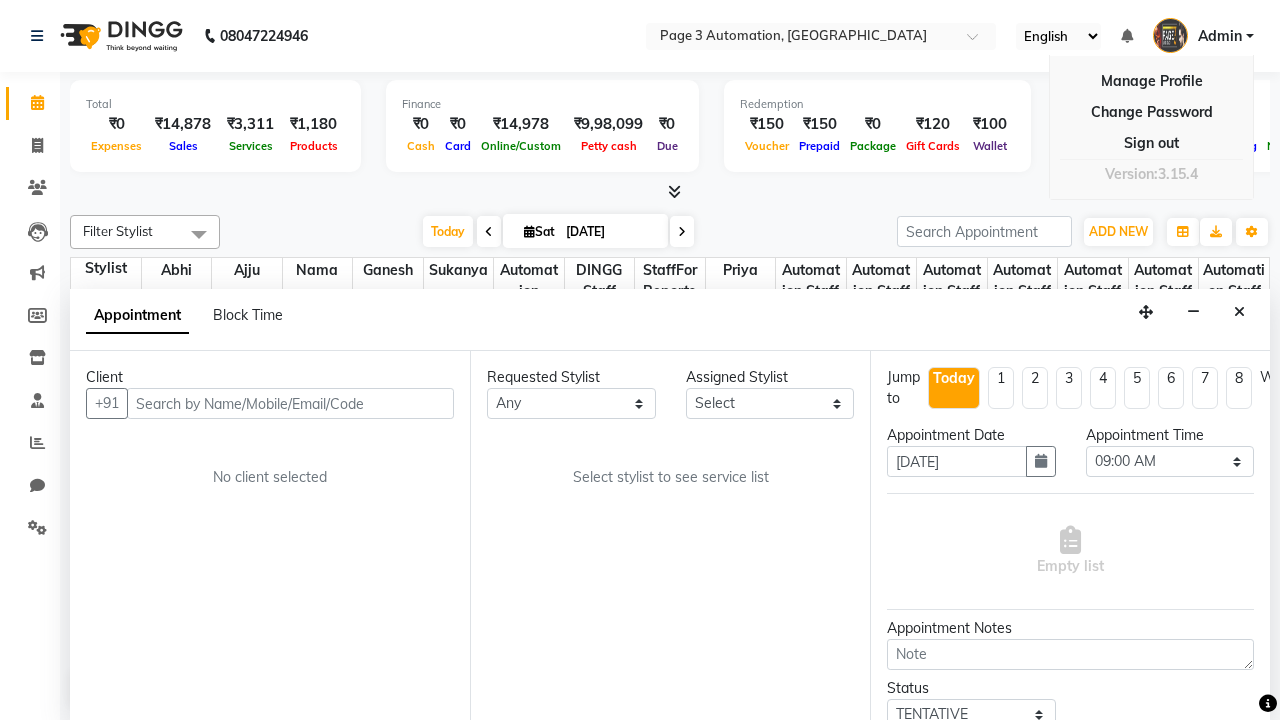scroll, scrollTop: 1, scrollLeft: 0, axis: vertical 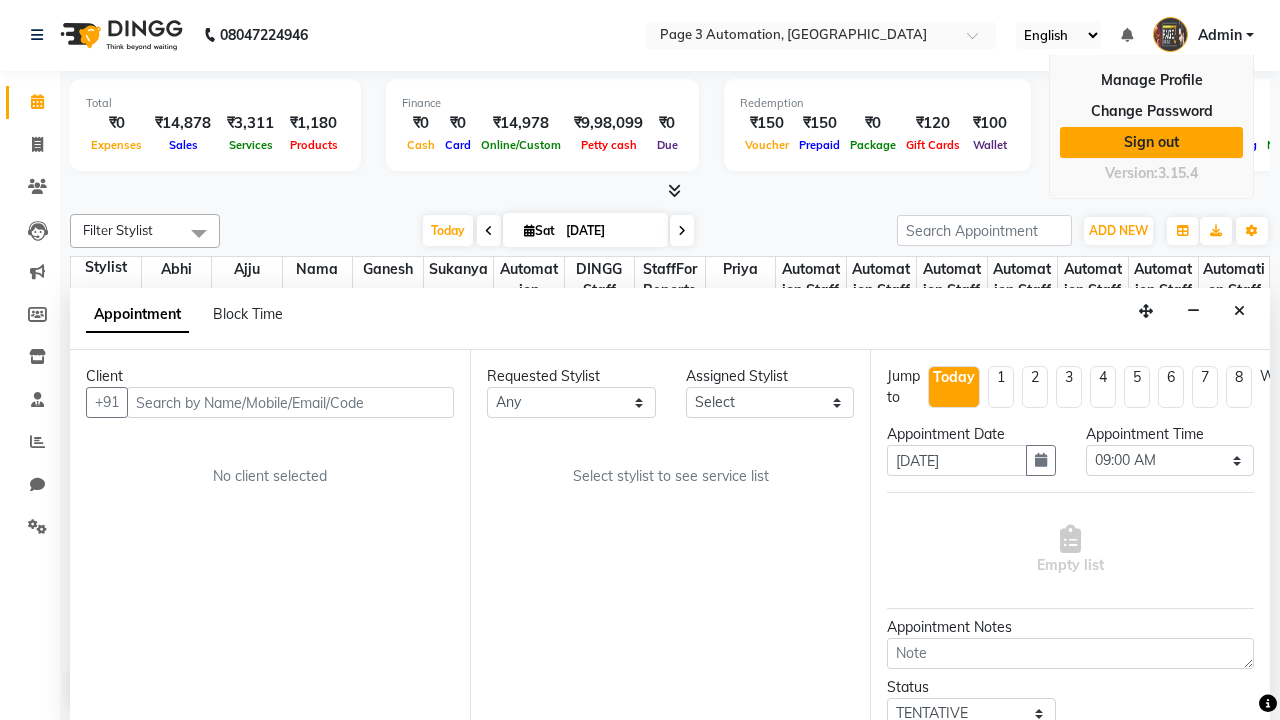 click on "Sign out" at bounding box center [1151, 142] 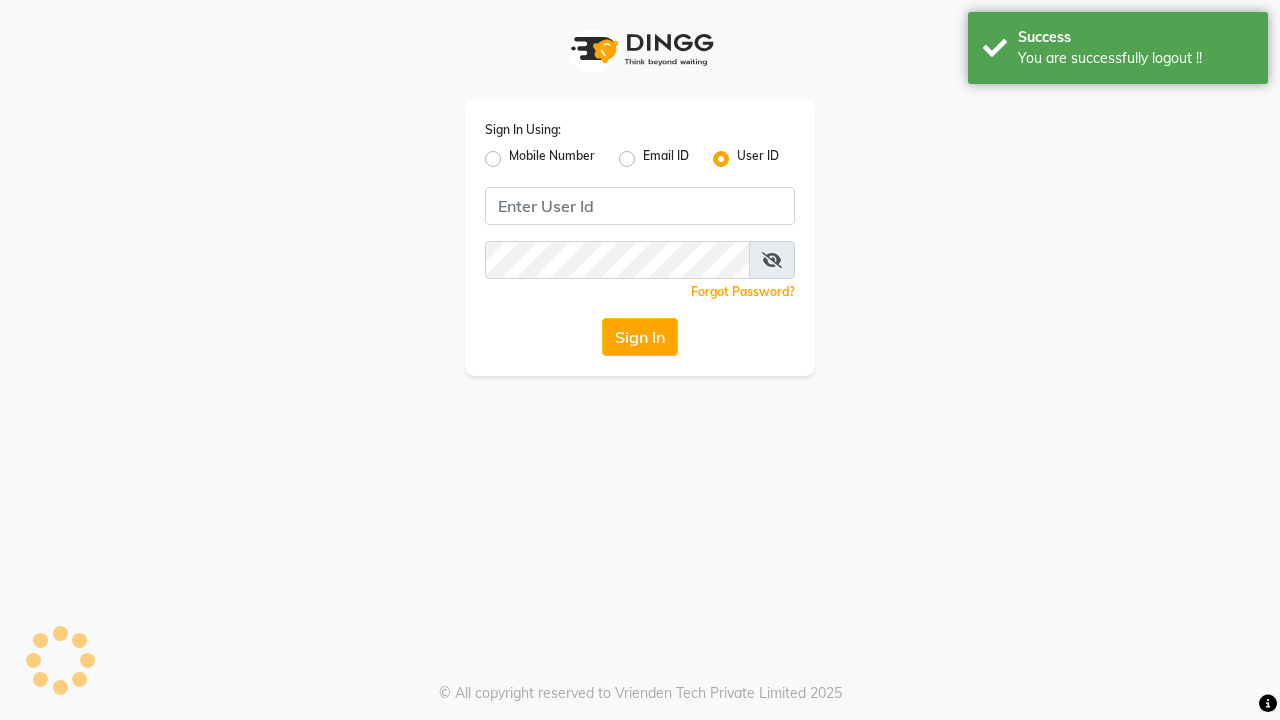 scroll, scrollTop: 0, scrollLeft: 0, axis: both 